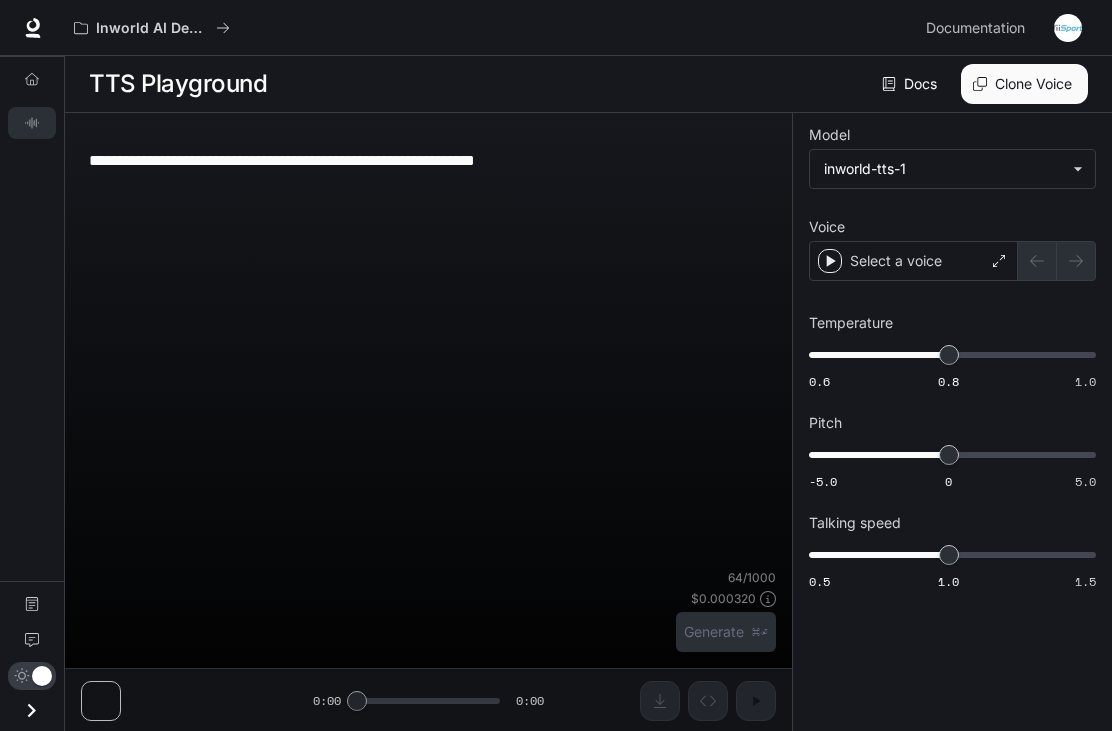 scroll, scrollTop: 0, scrollLeft: 0, axis: both 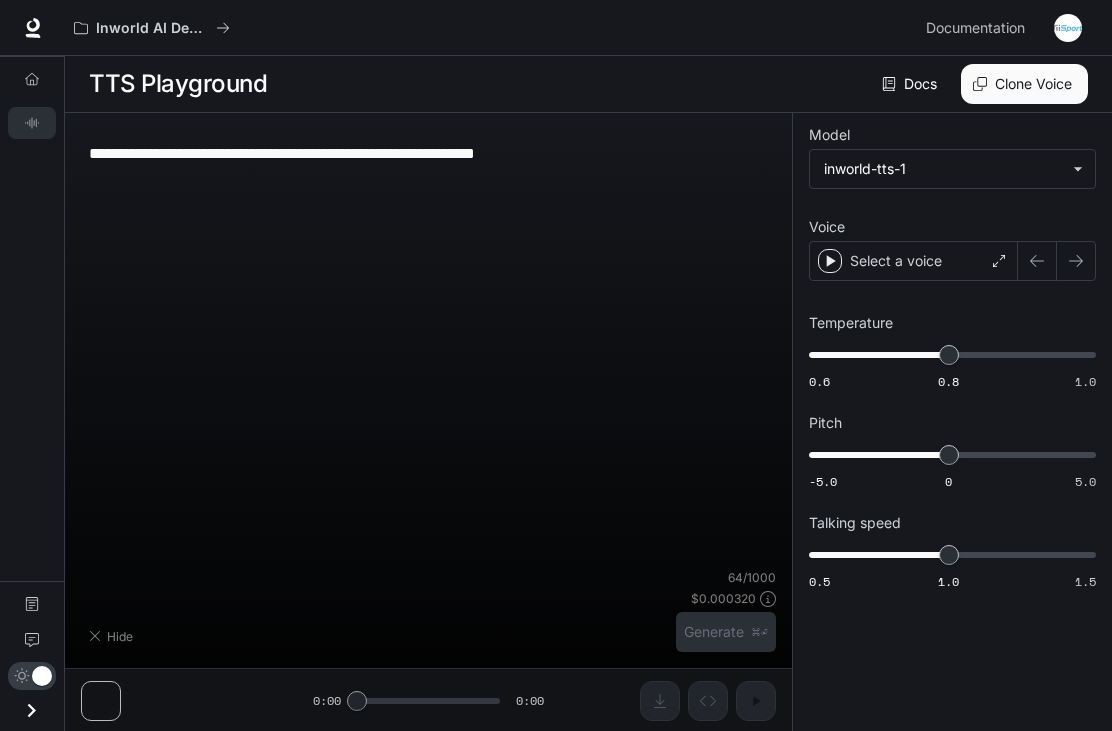 type on "**********" 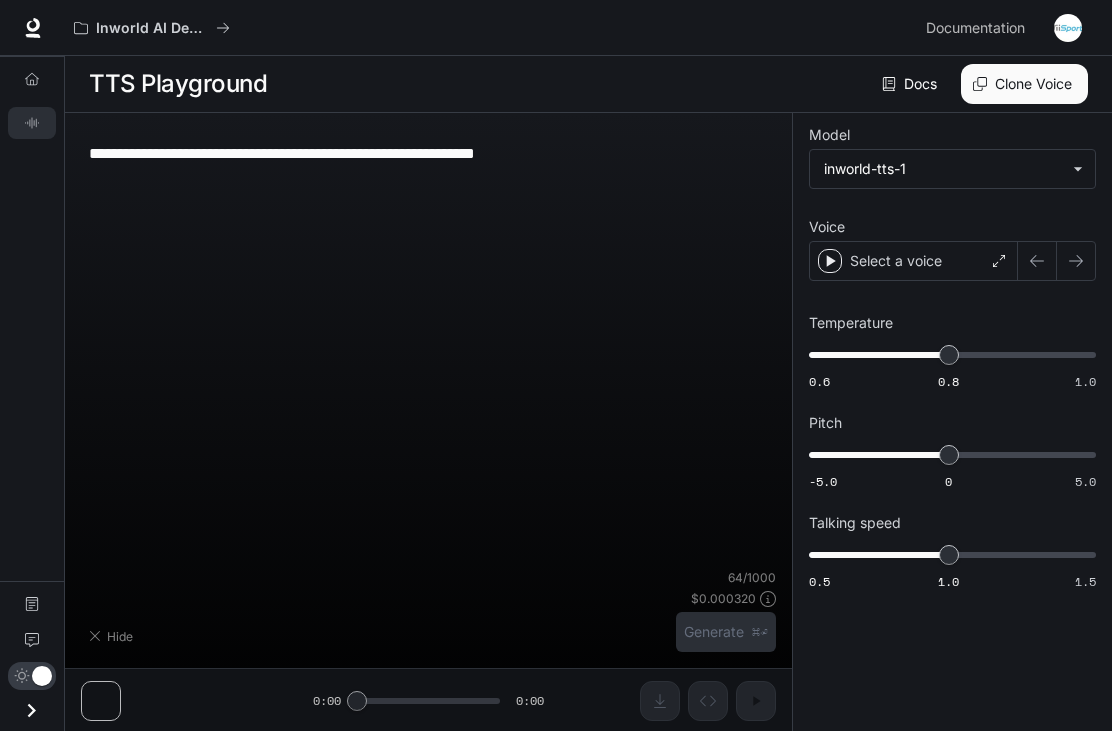 scroll, scrollTop: 64, scrollLeft: 0, axis: vertical 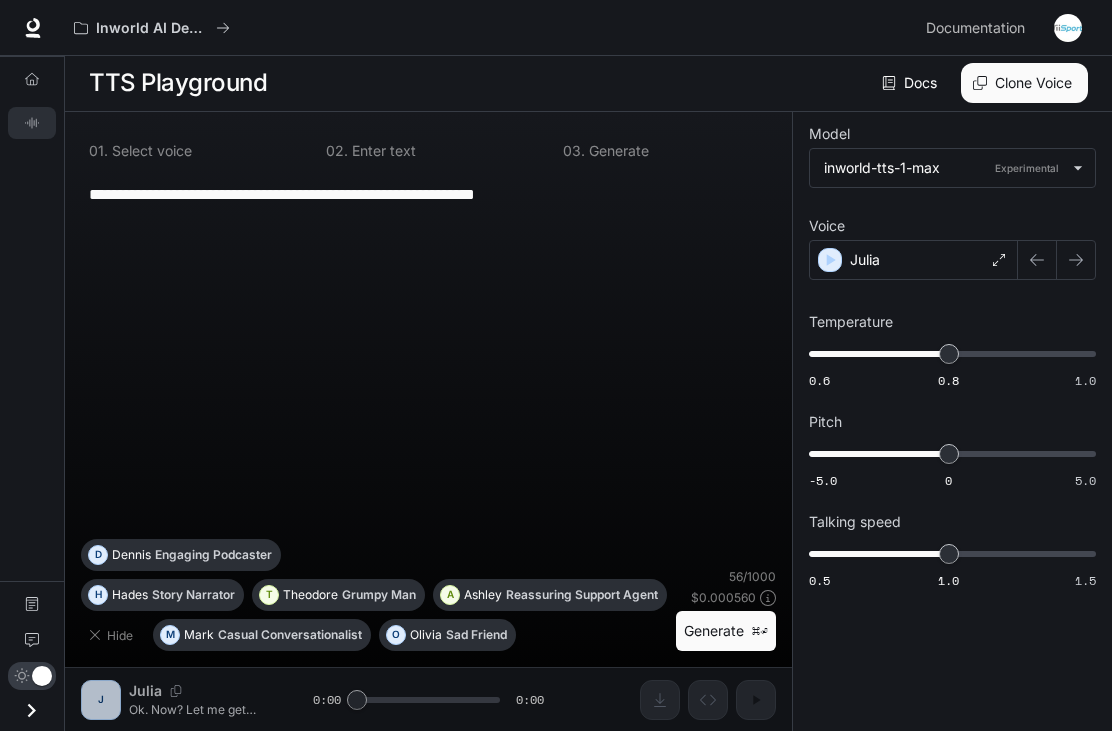 click on "Julia" at bounding box center [865, 260] 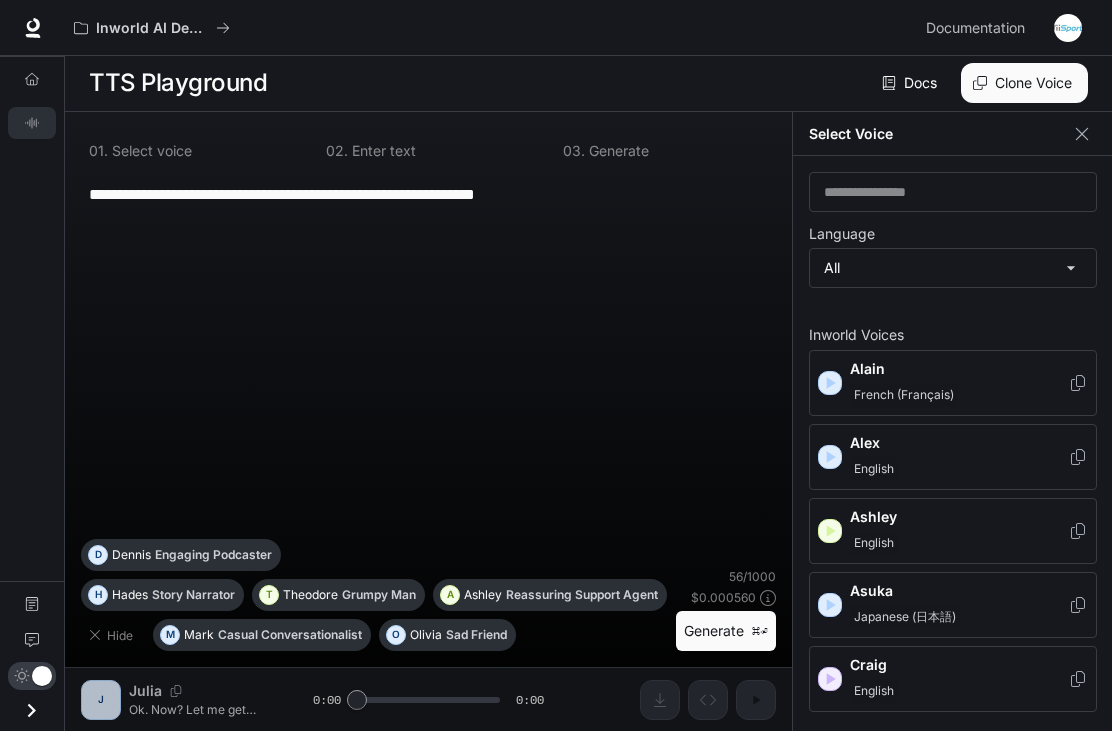 click on "**********" at bounding box center [556, 365] 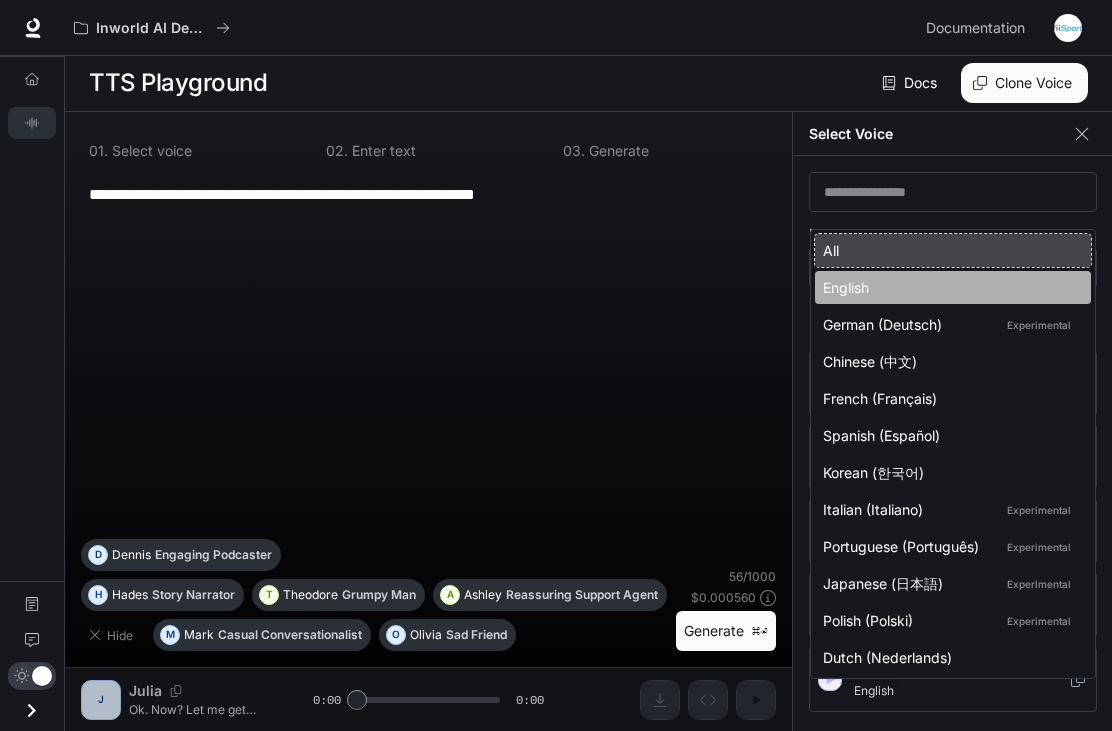 click on "Chinese (中文)" at bounding box center [949, 361] 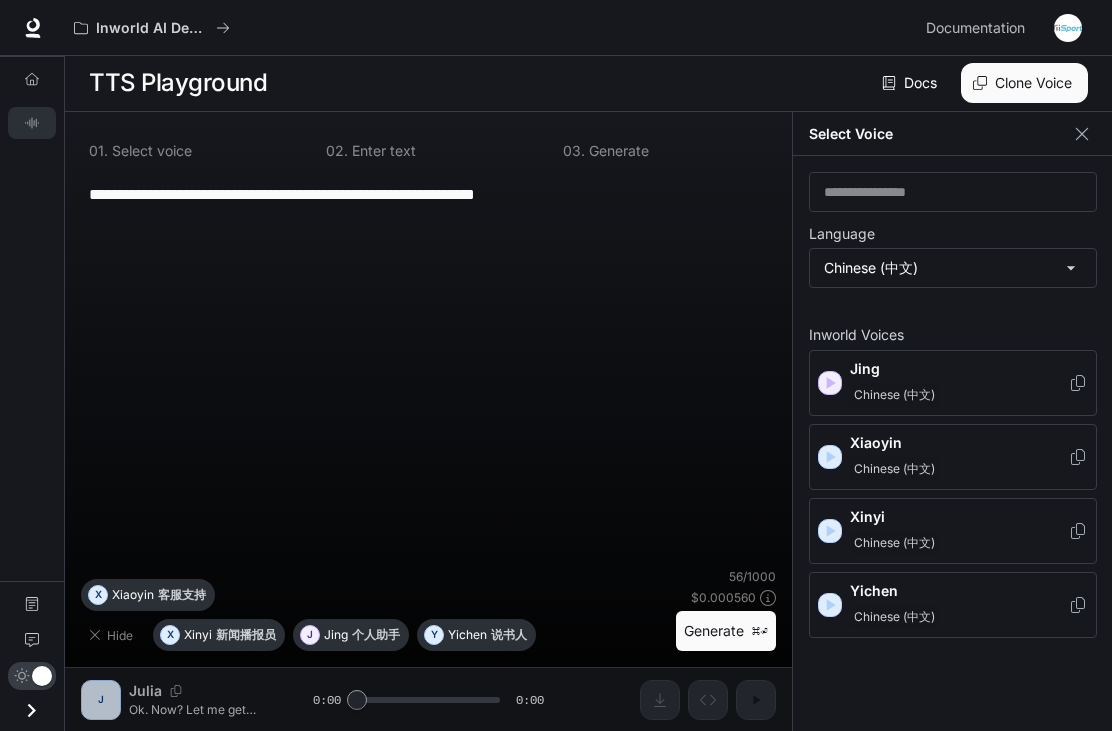 click on "**********" at bounding box center [556, 365] 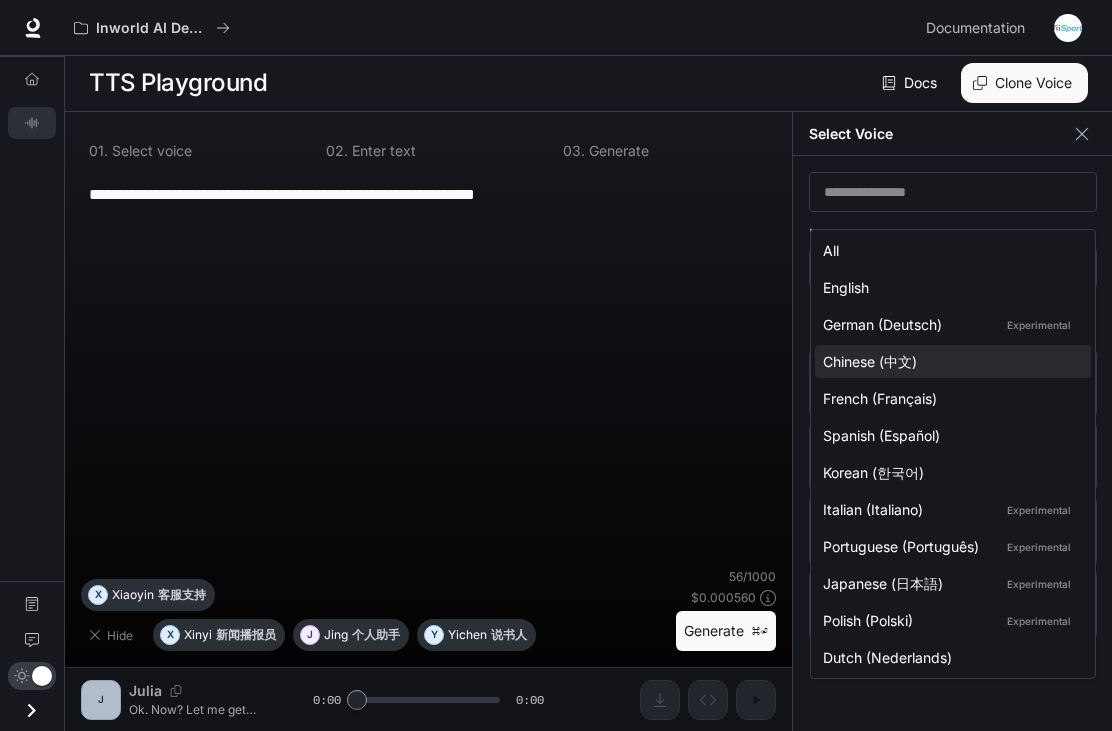 click on "English" at bounding box center (953, 287) 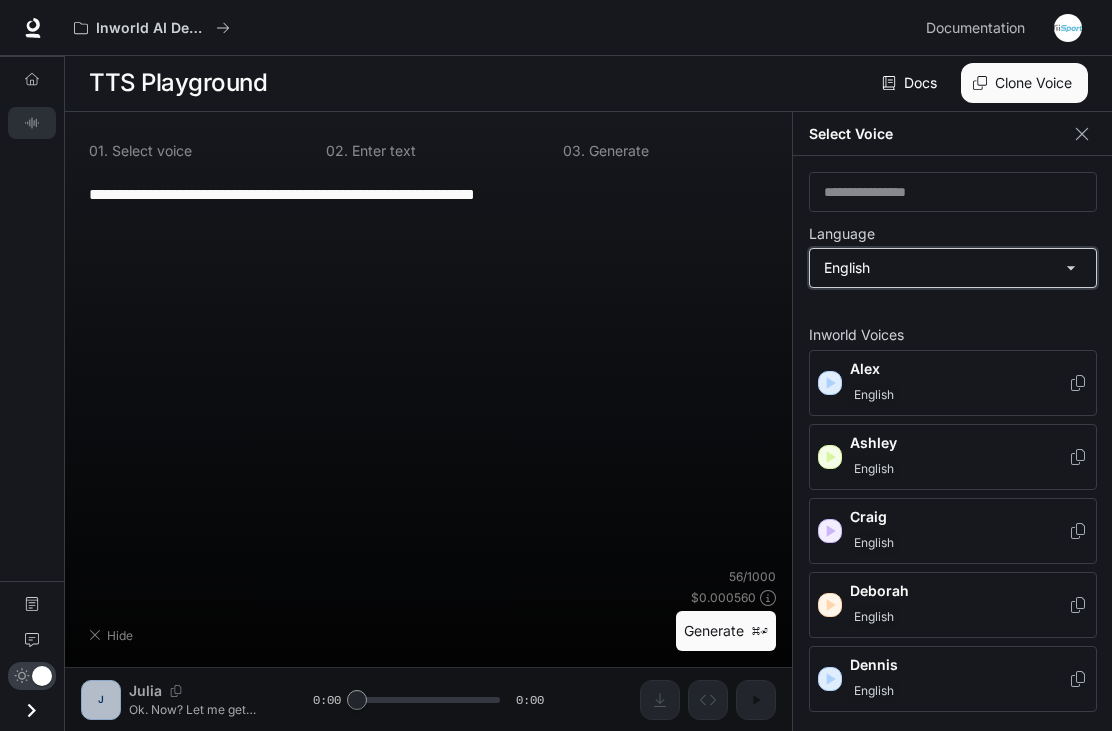 type on "*****" 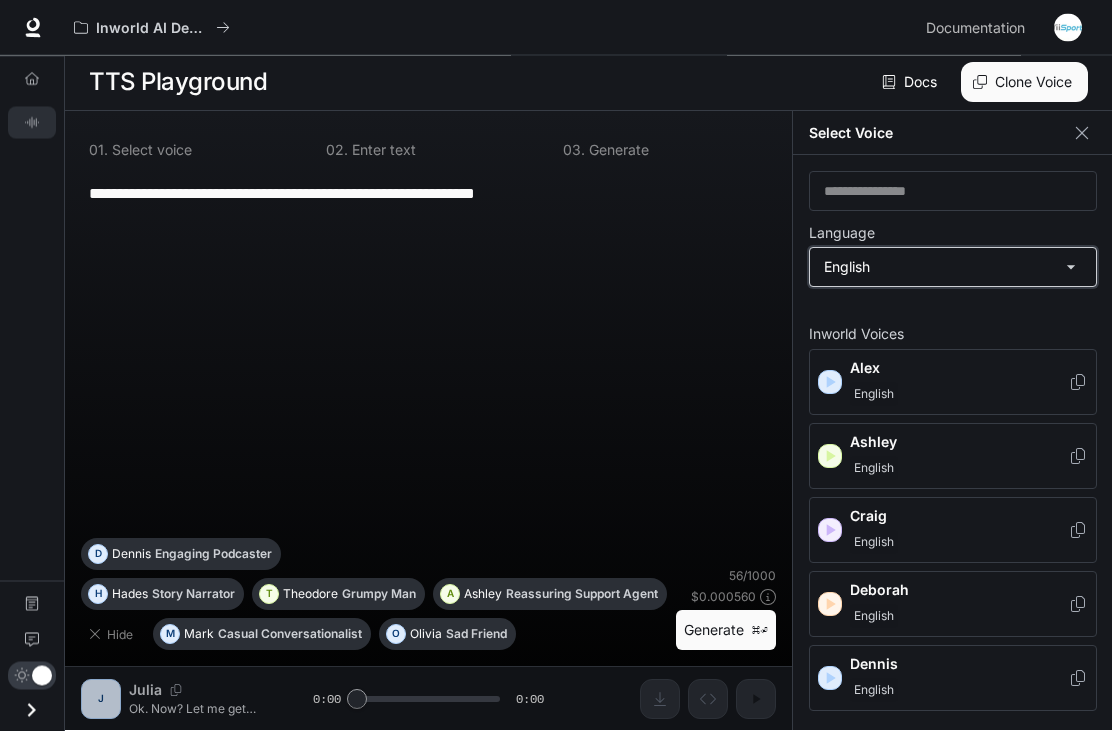 scroll, scrollTop: 0, scrollLeft: 0, axis: both 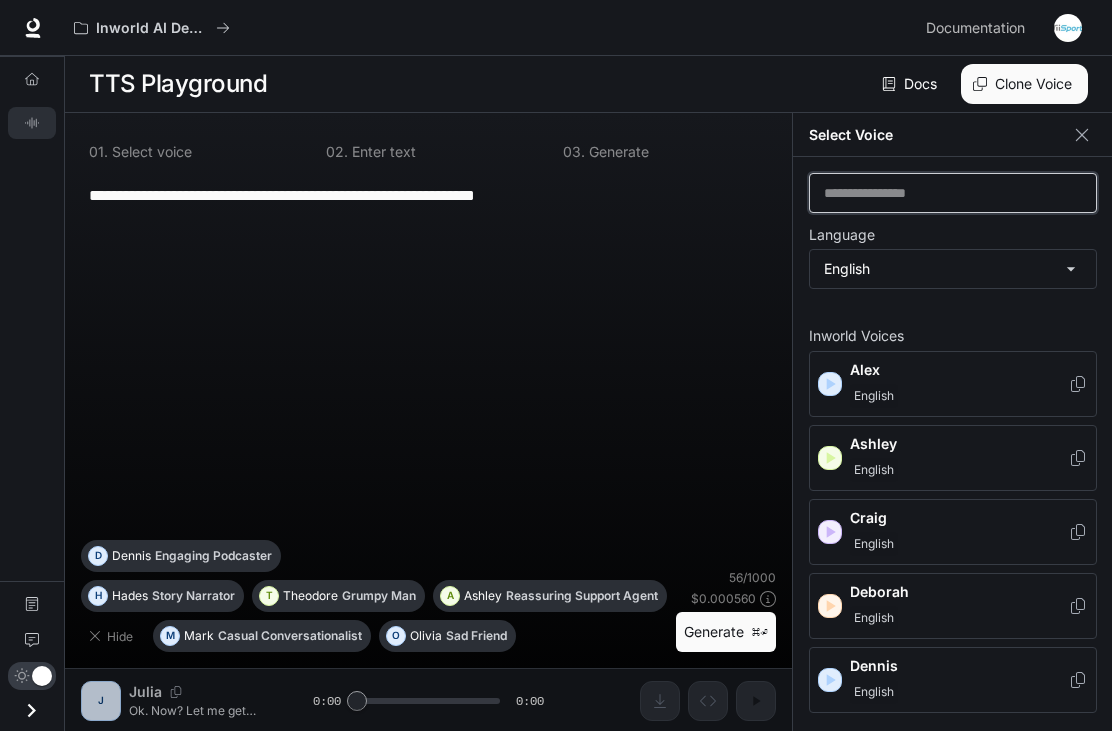 click at bounding box center [953, 193] 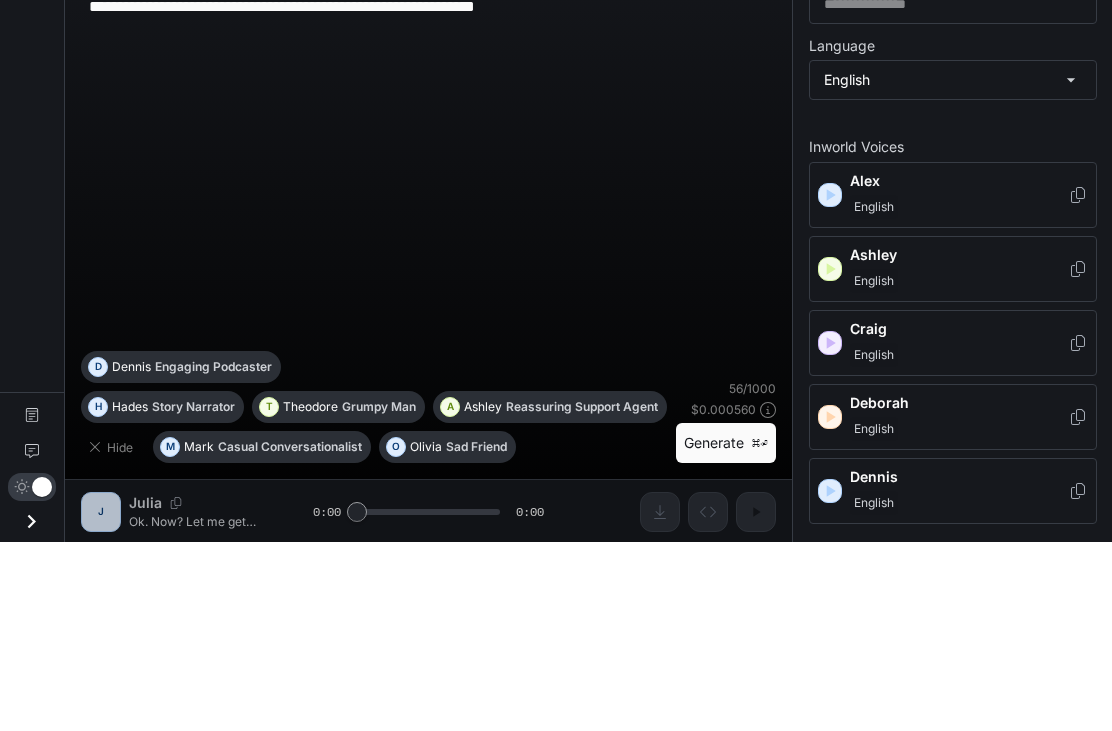 click on "Alex" at bounding box center [959, 370] 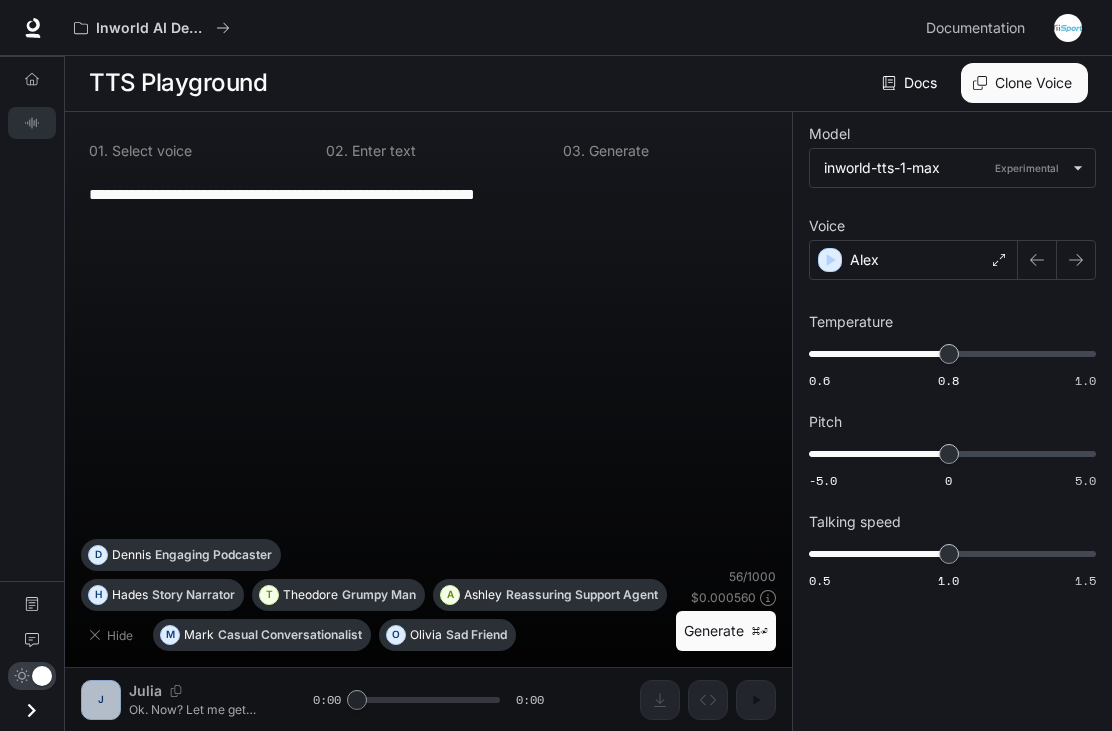 click on "**********" at bounding box center (428, 194) 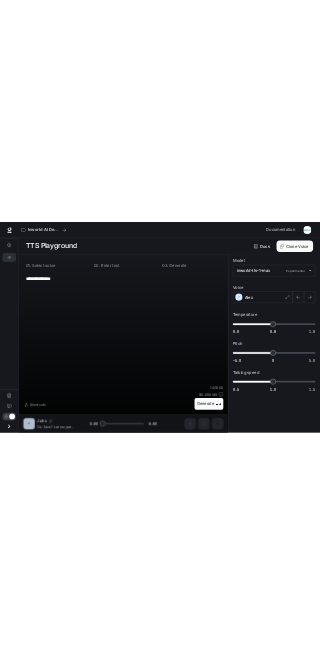 scroll, scrollTop: 0, scrollLeft: 0, axis: both 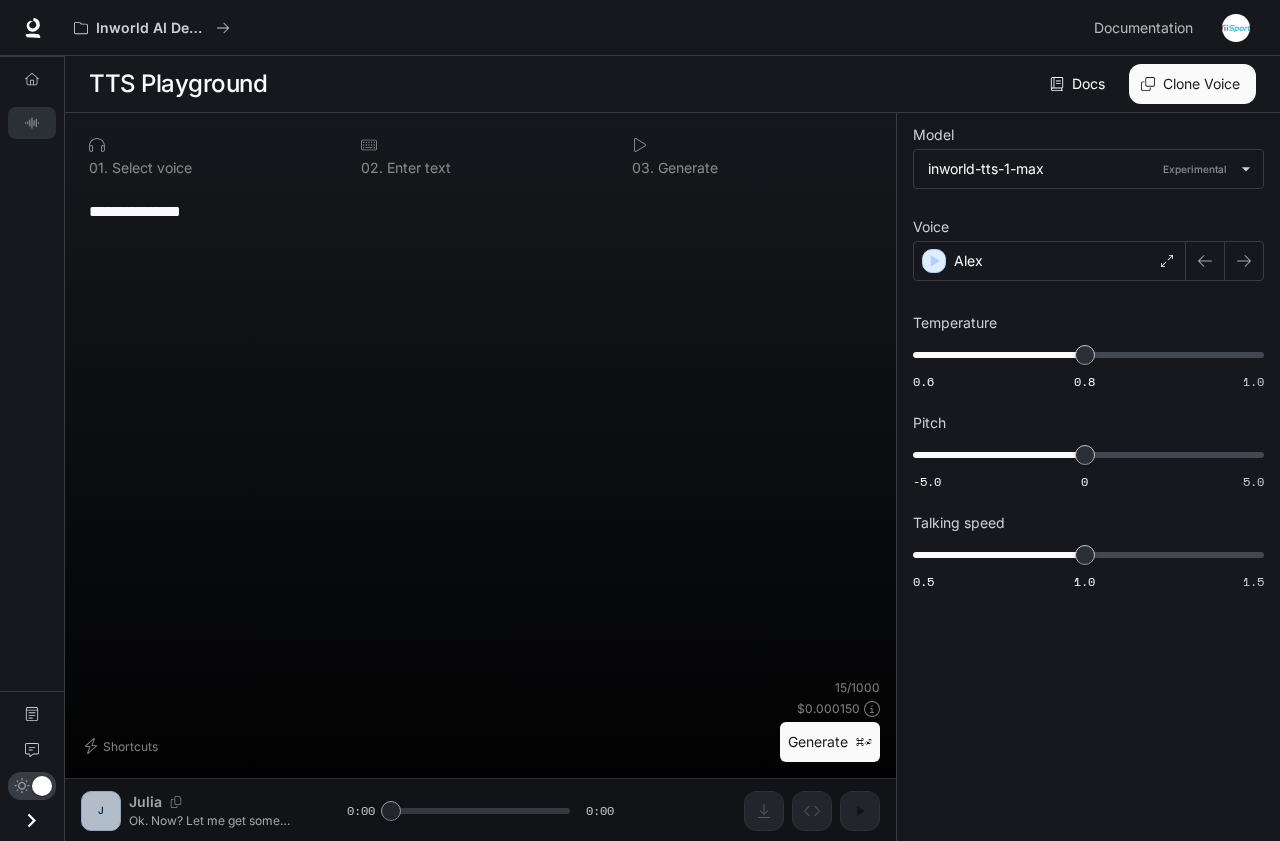 click on "**********" at bounding box center (480, 433) 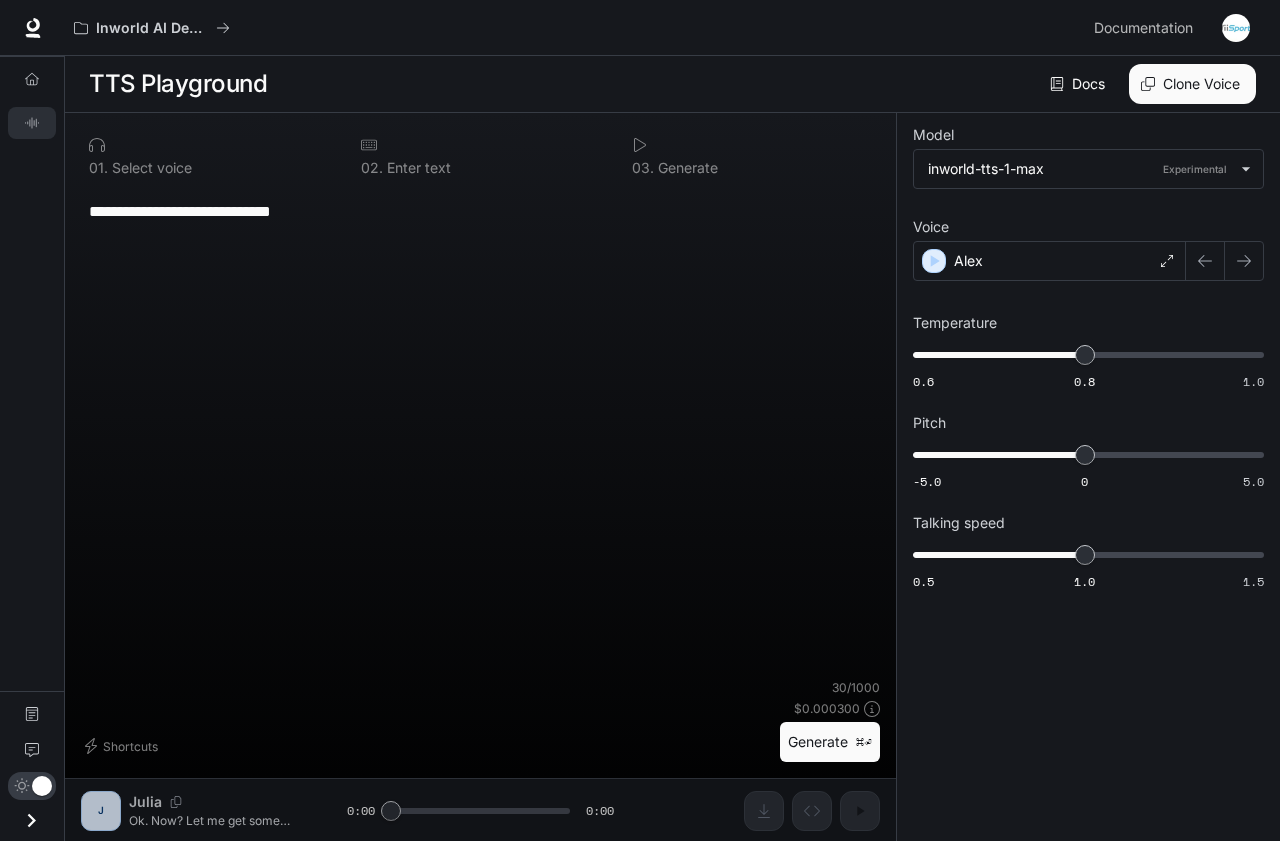 click on "**********" at bounding box center [480, 211] 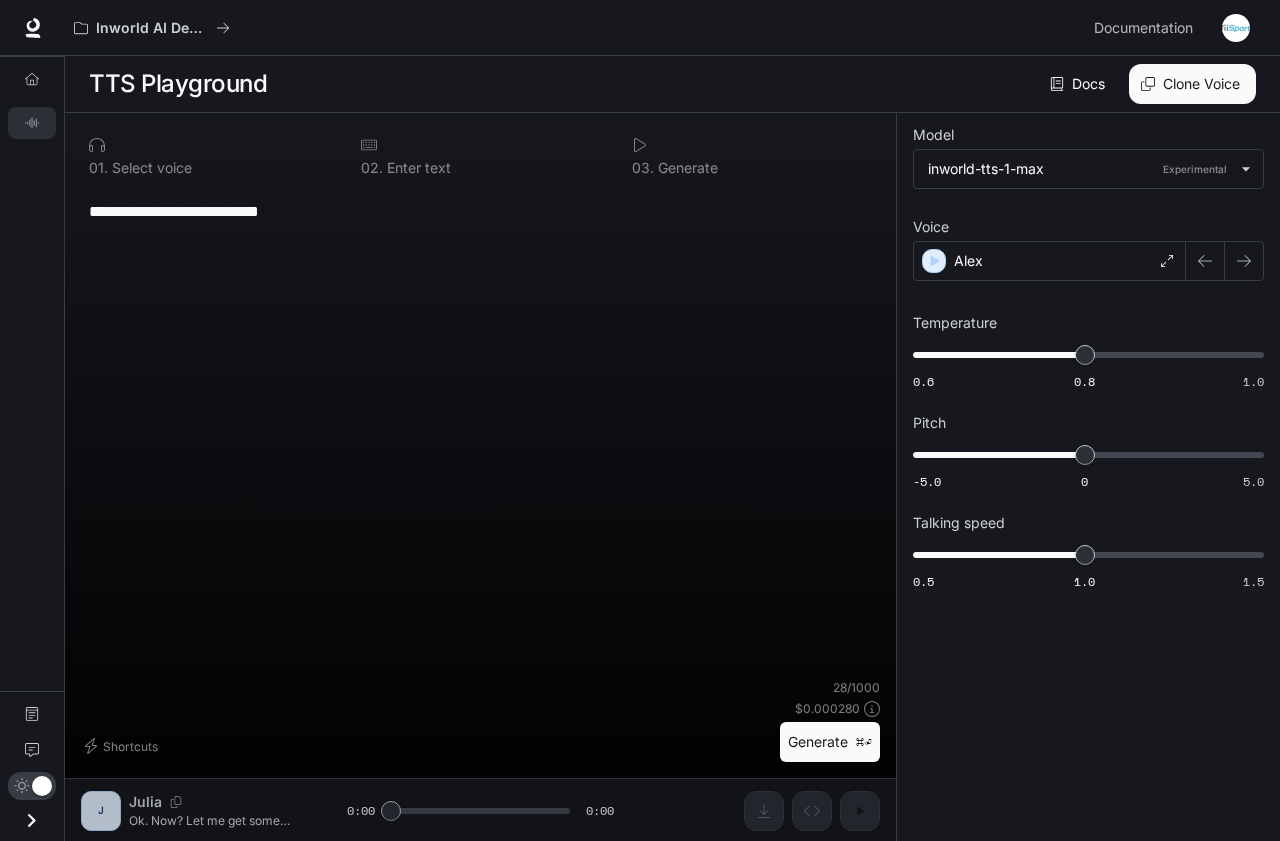 click on "**********" at bounding box center (480, 211) 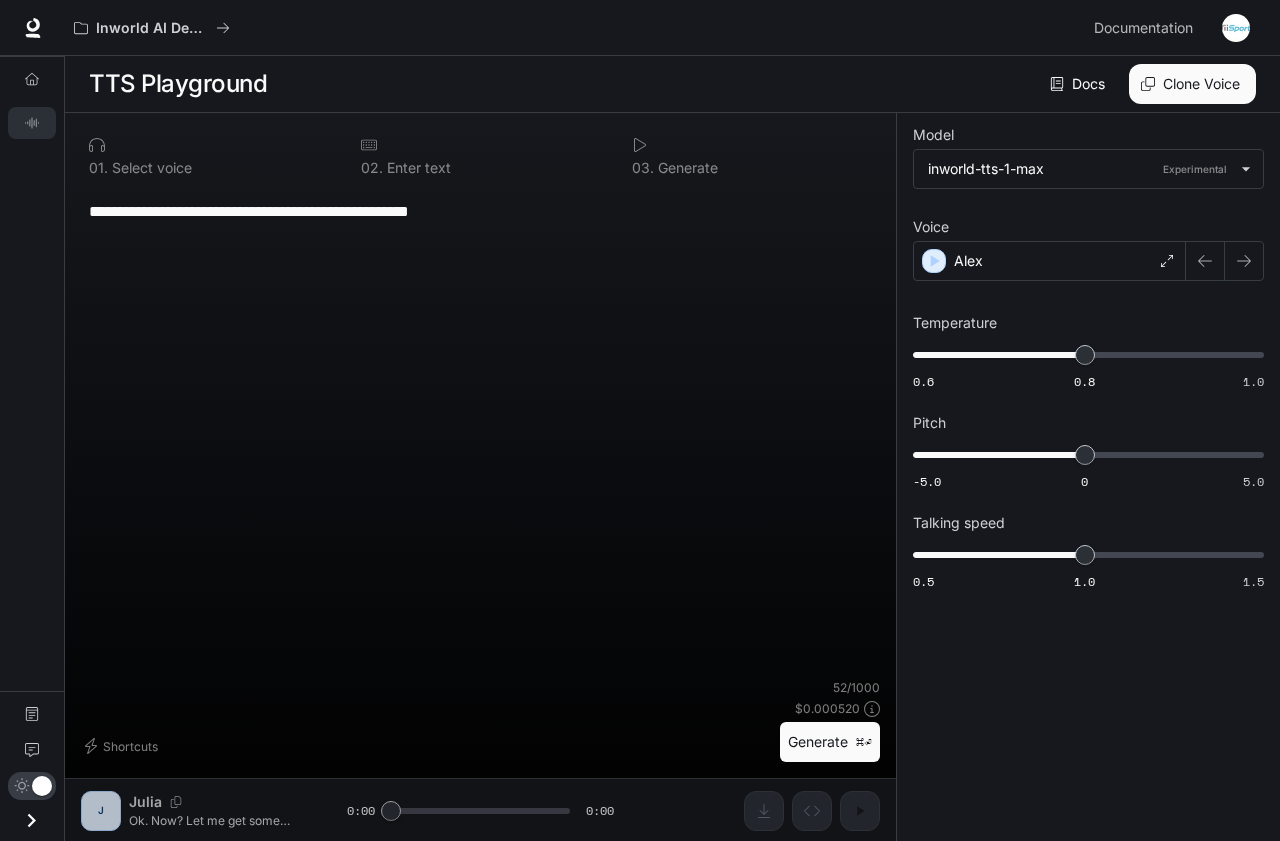 click on "**********" at bounding box center [480, 211] 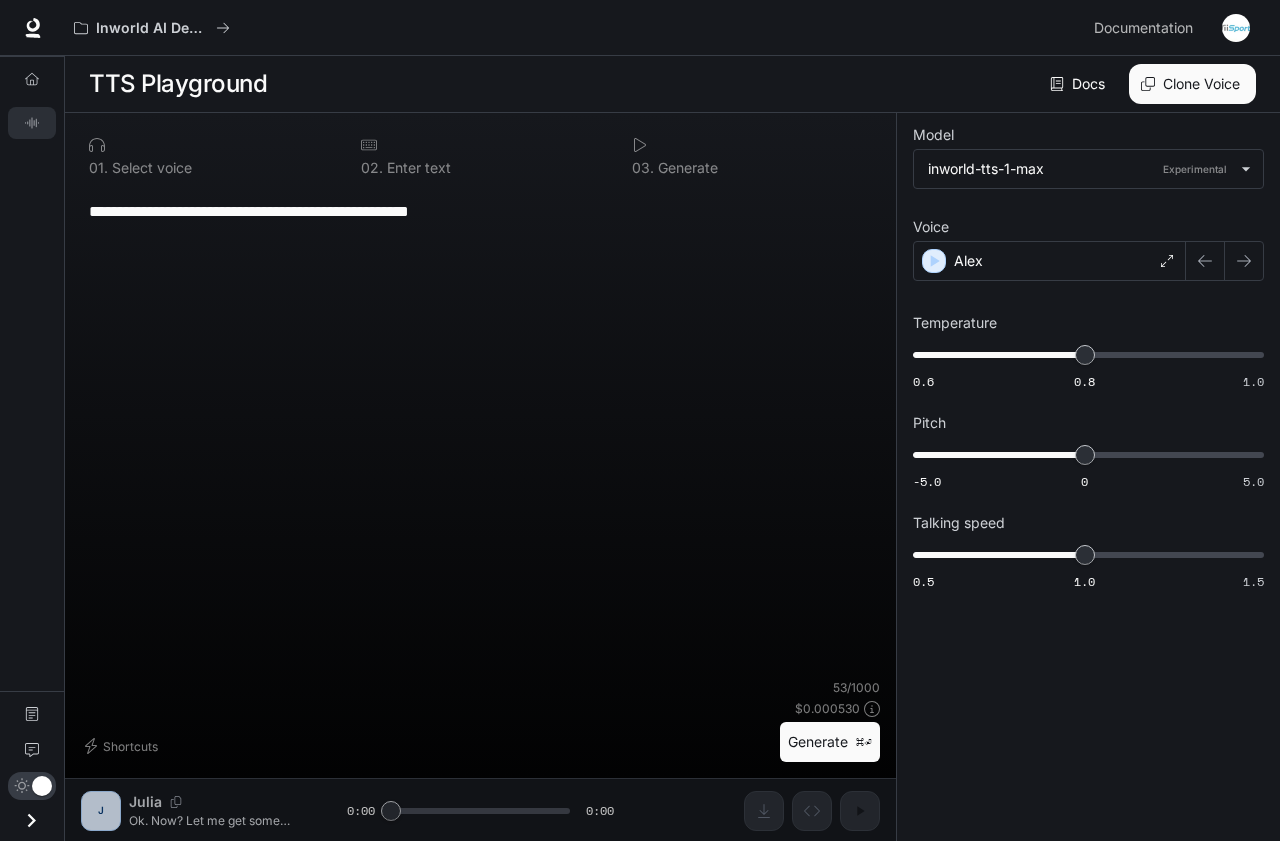 click on "**********" at bounding box center [480, 211] 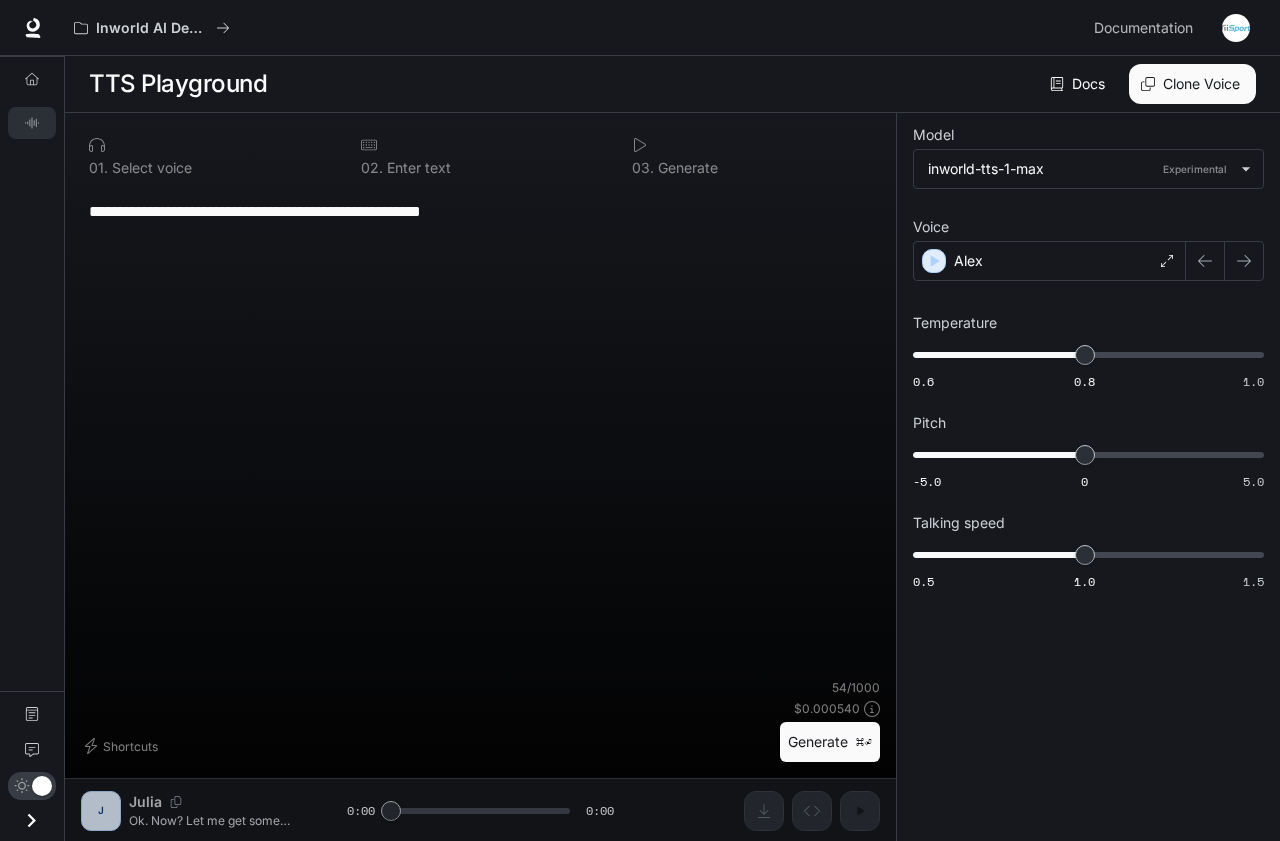 click on "**********" at bounding box center [480, 211] 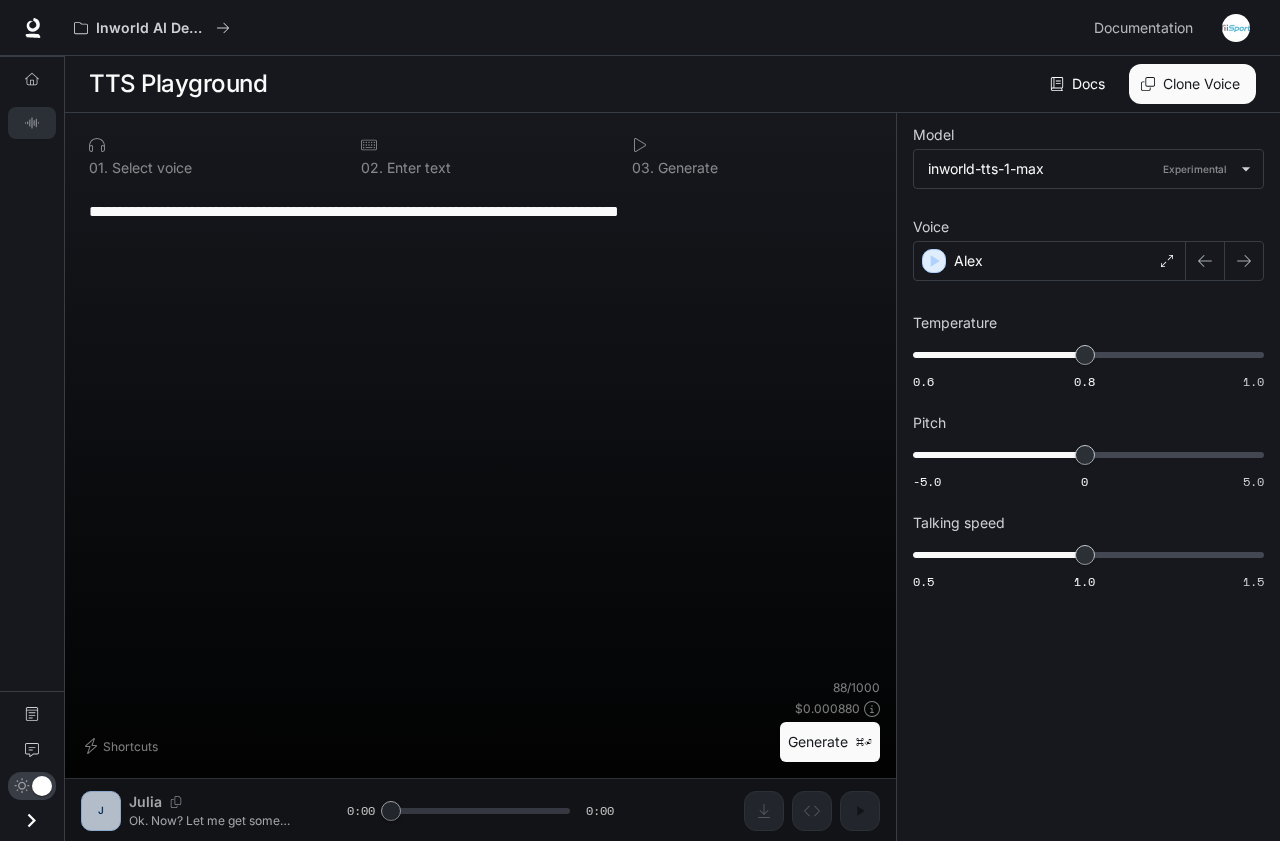 click on "**********" at bounding box center [480, 211] 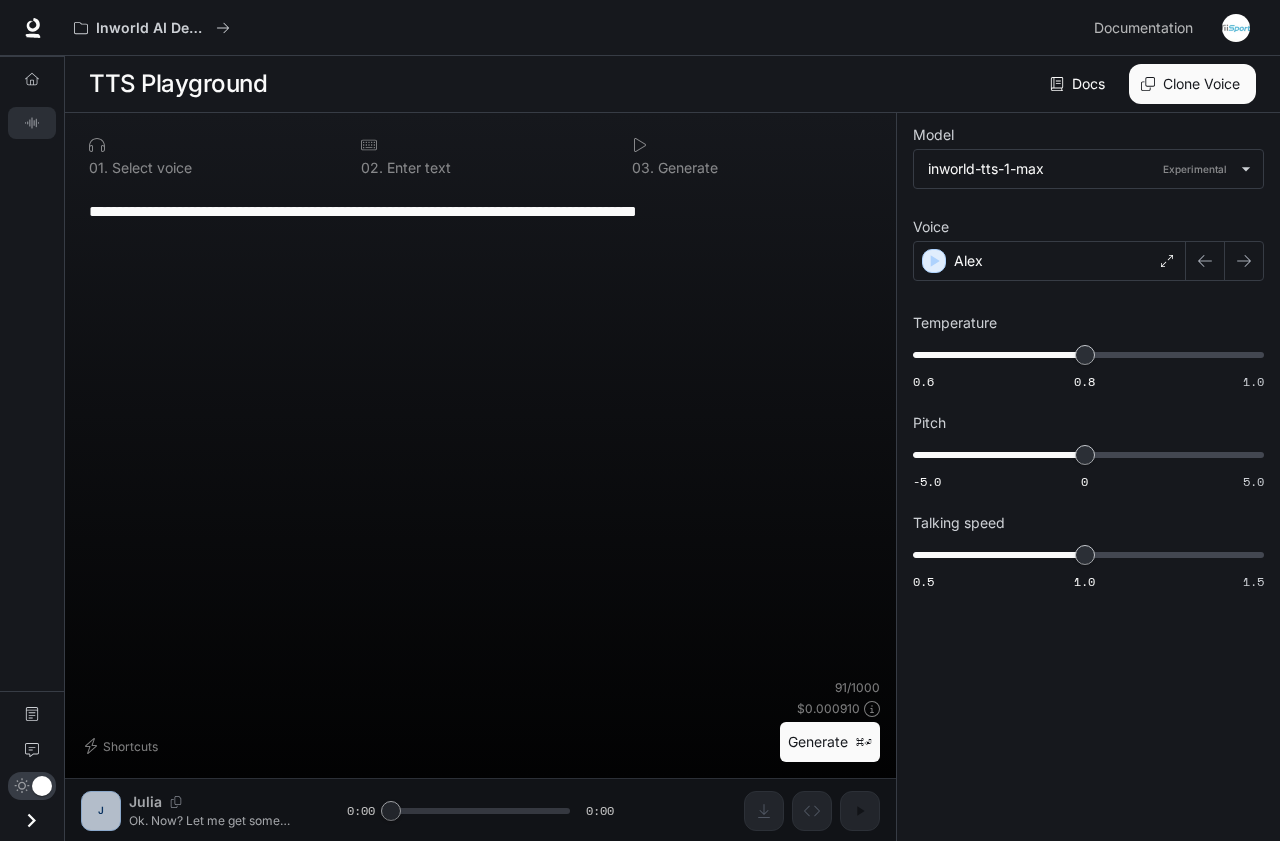 click on "**********" at bounding box center [480, 211] 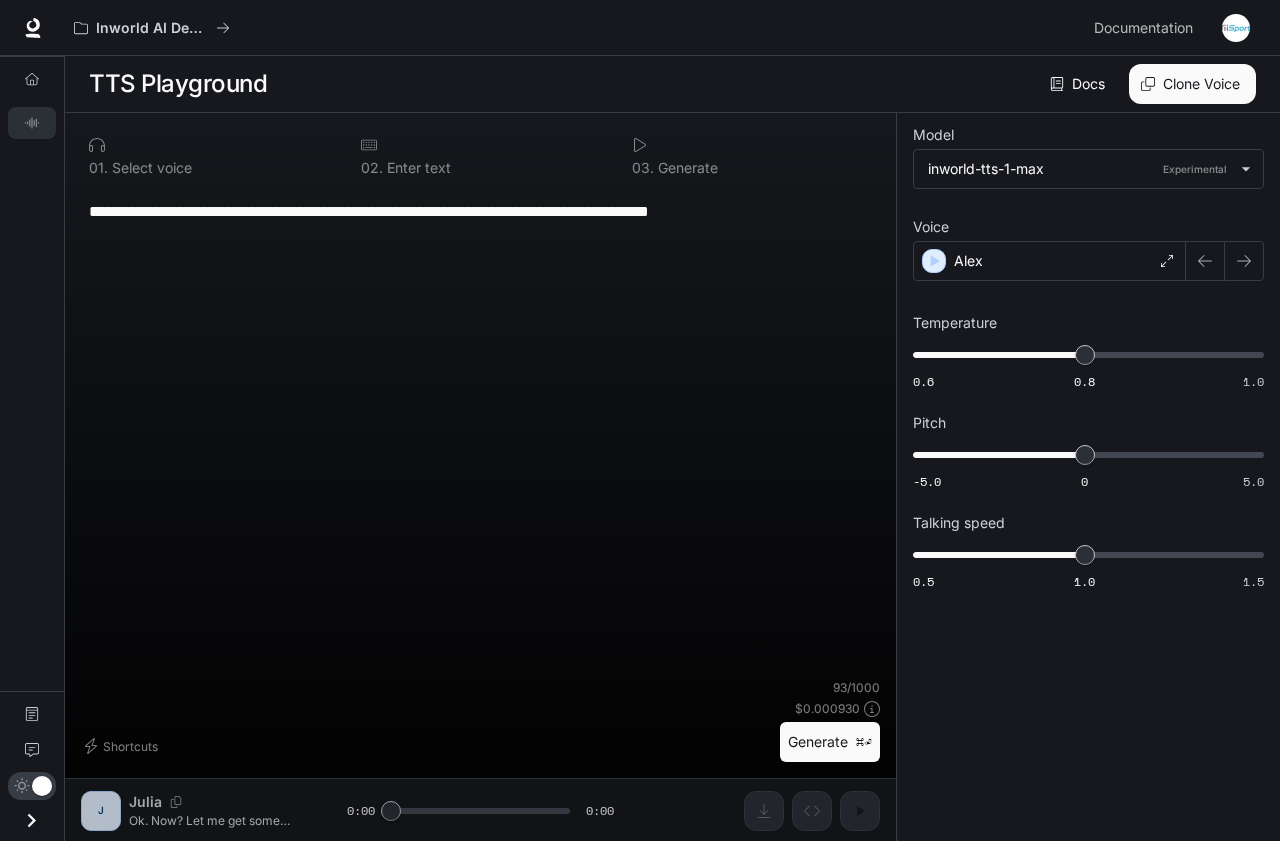 click on "**********" at bounding box center [480, 211] 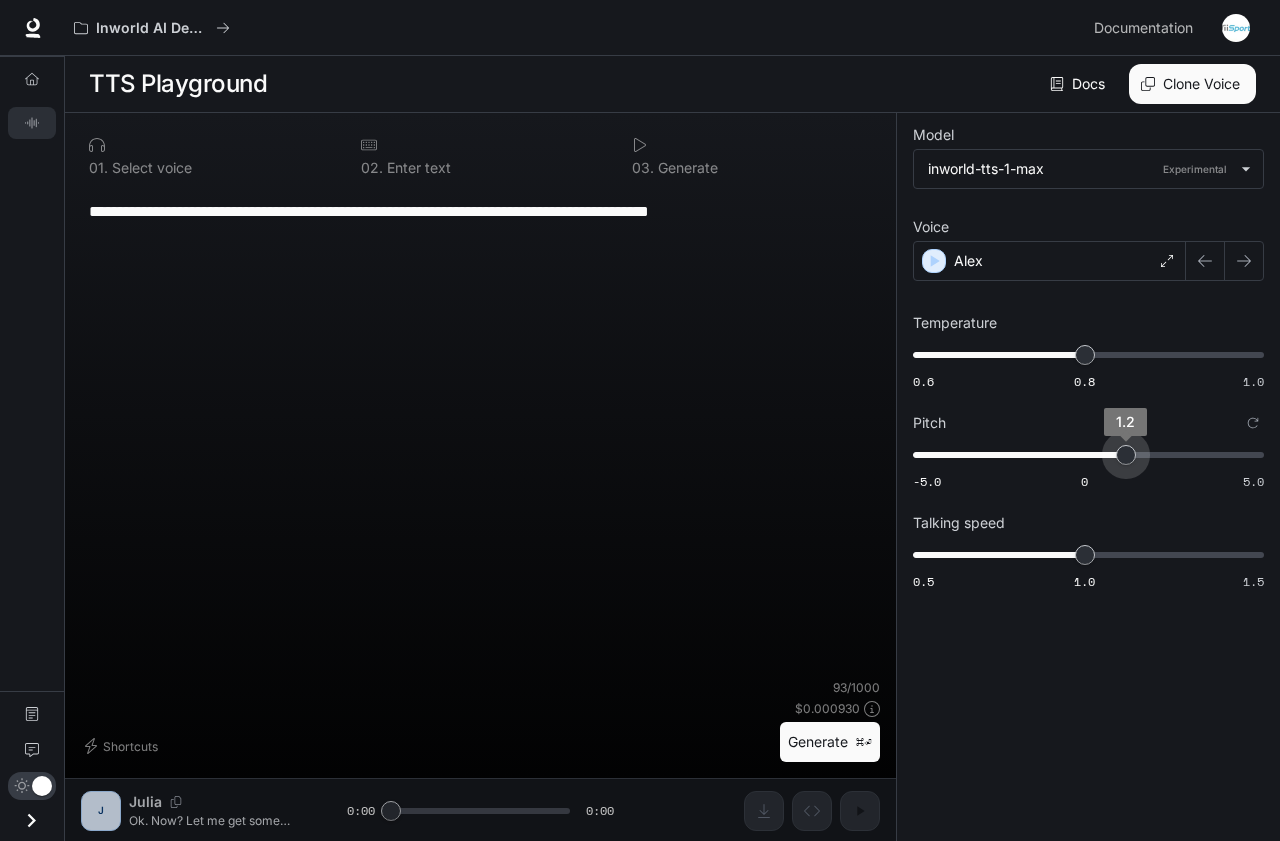 type on "***" 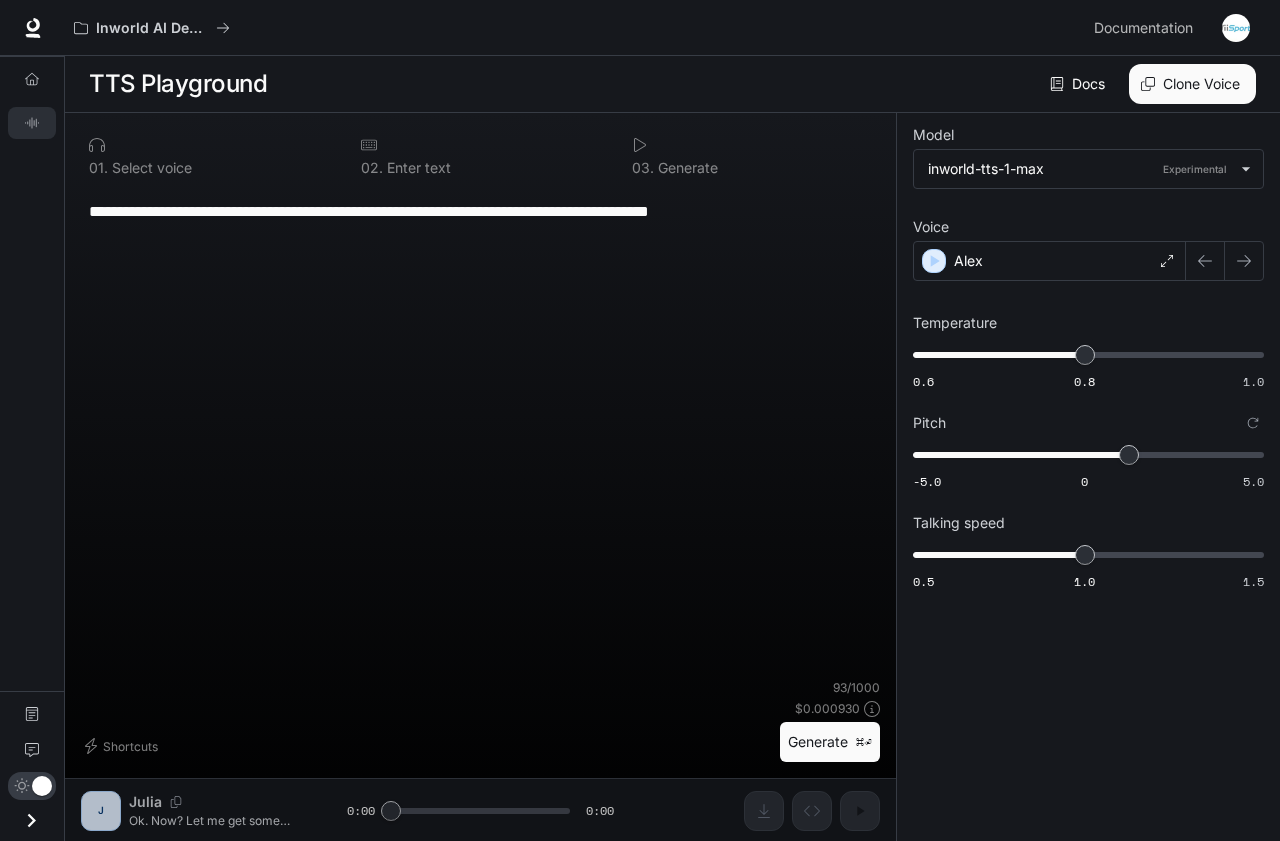 type on "****" 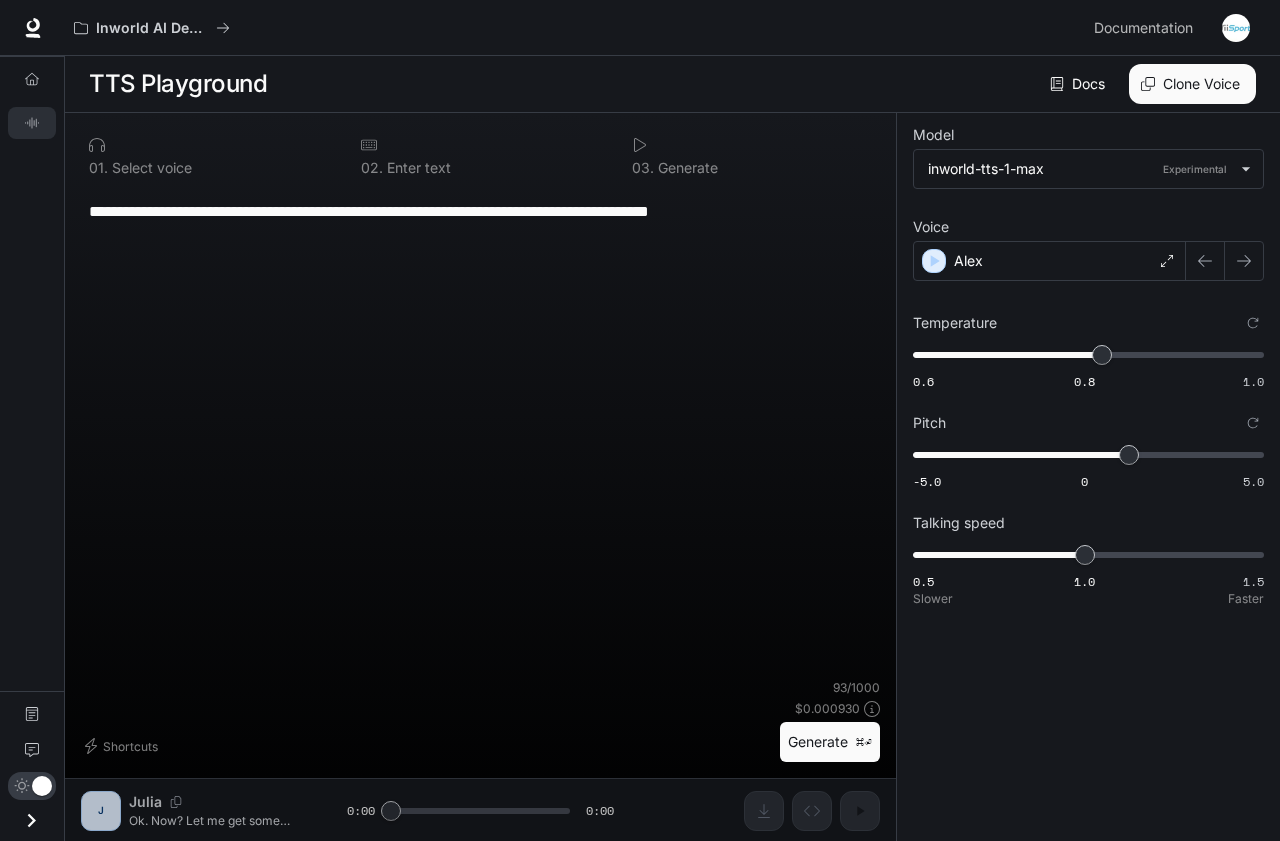 click on "0.5 1.0 1.5 1" at bounding box center [1084, 555] 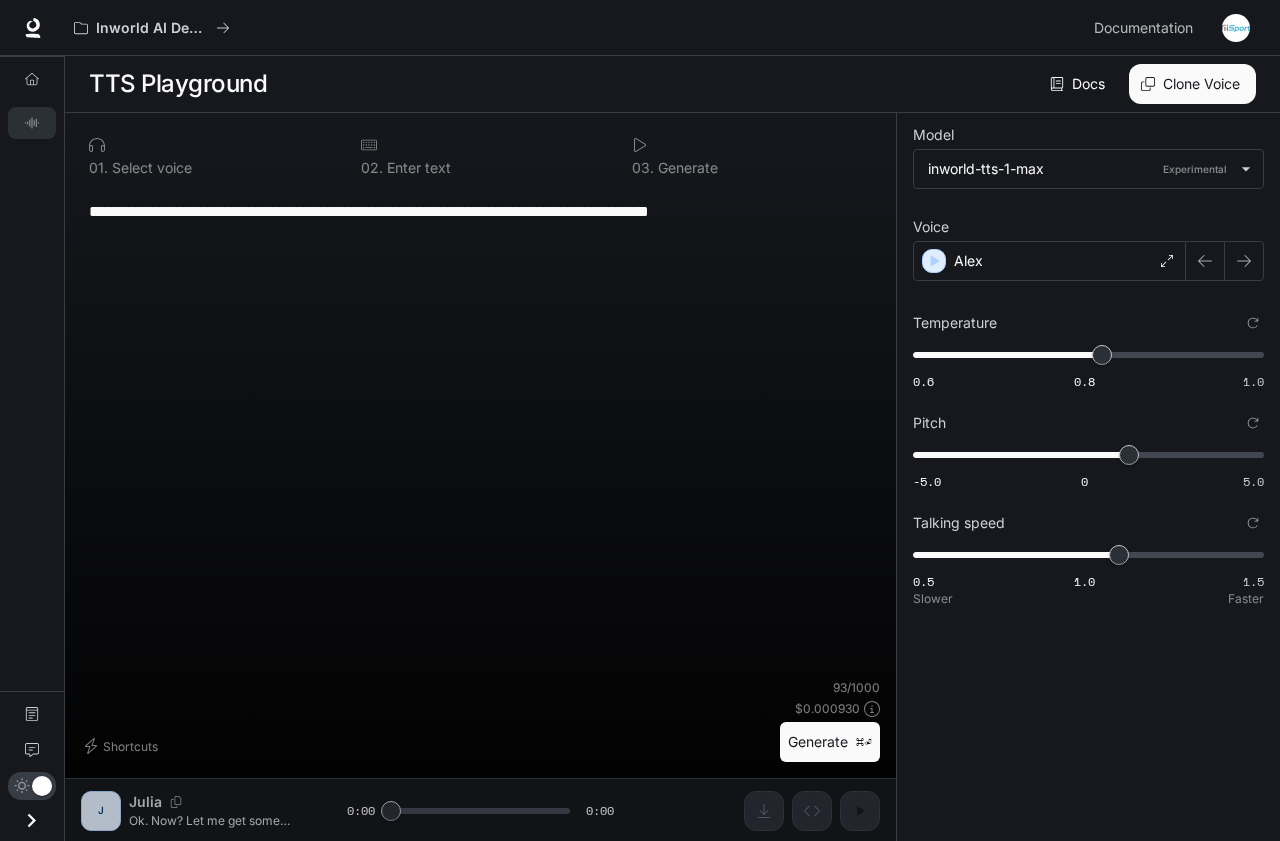 click on "Generate ⌘⏎" at bounding box center (830, 742) 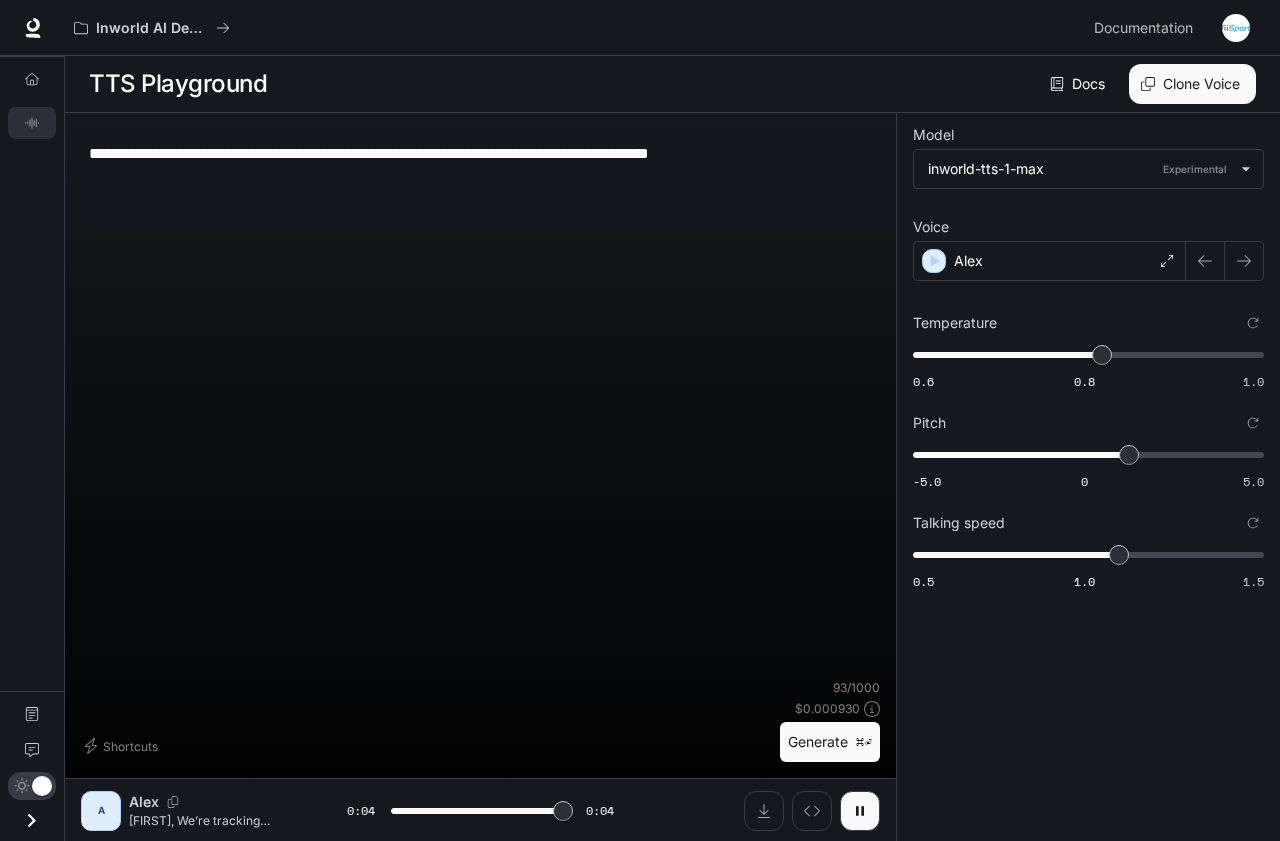 type on "*" 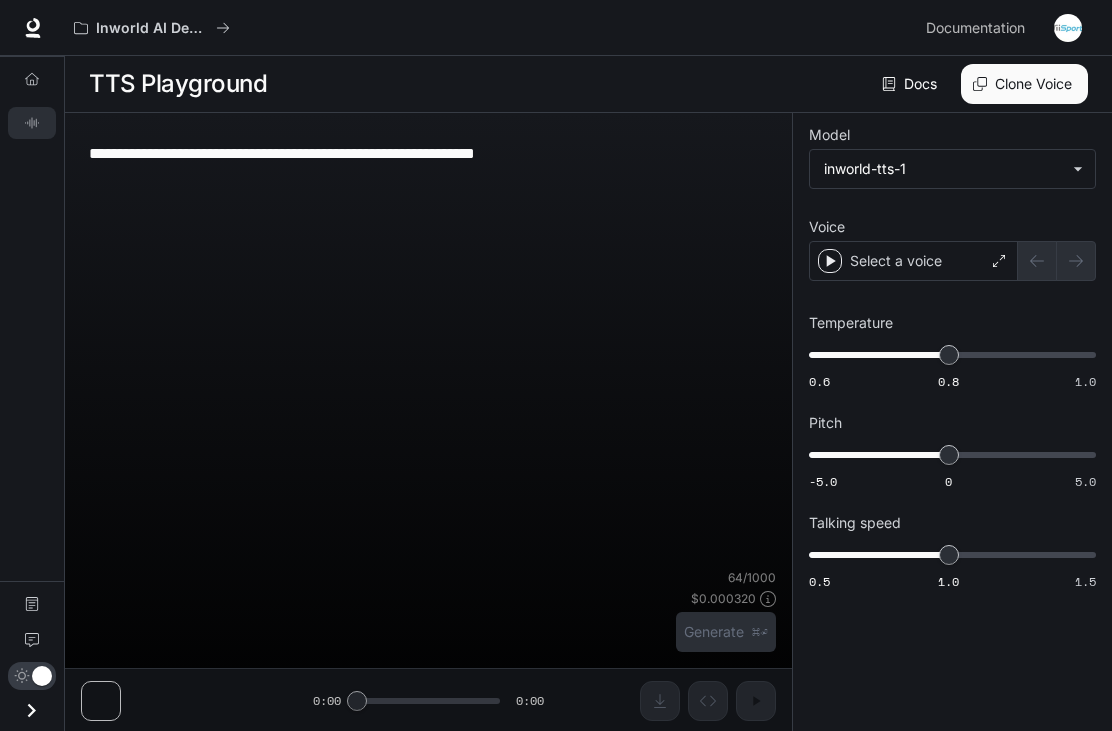 scroll, scrollTop: 0, scrollLeft: 0, axis: both 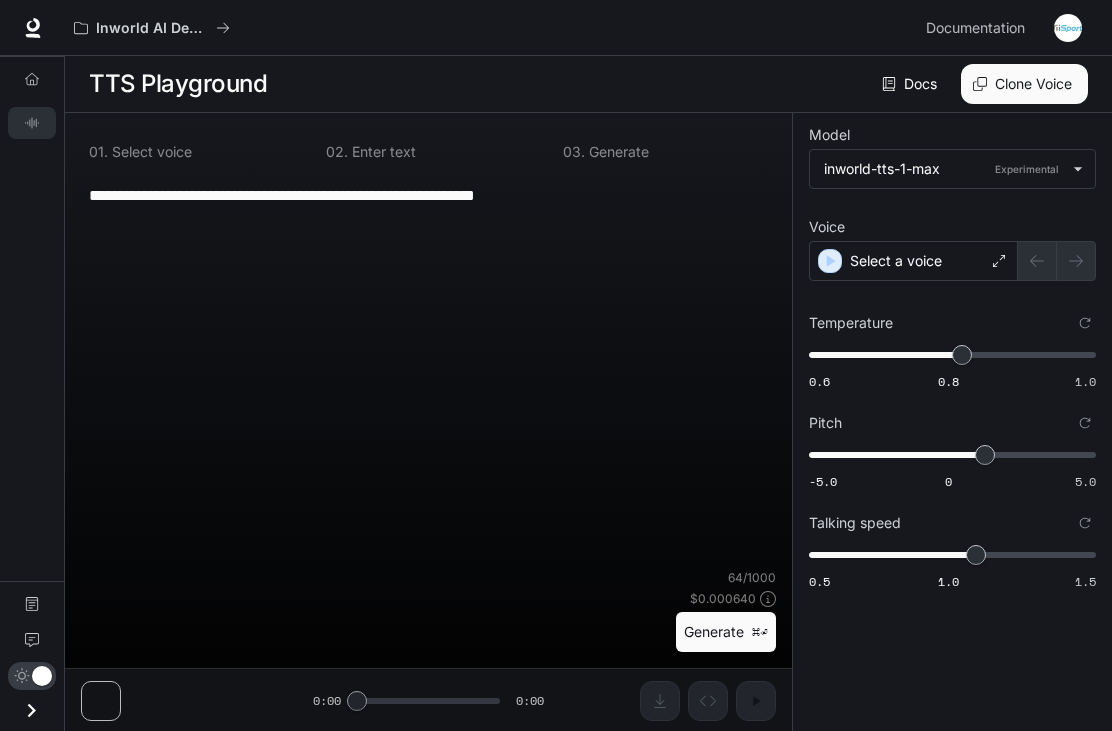 type on "**********" 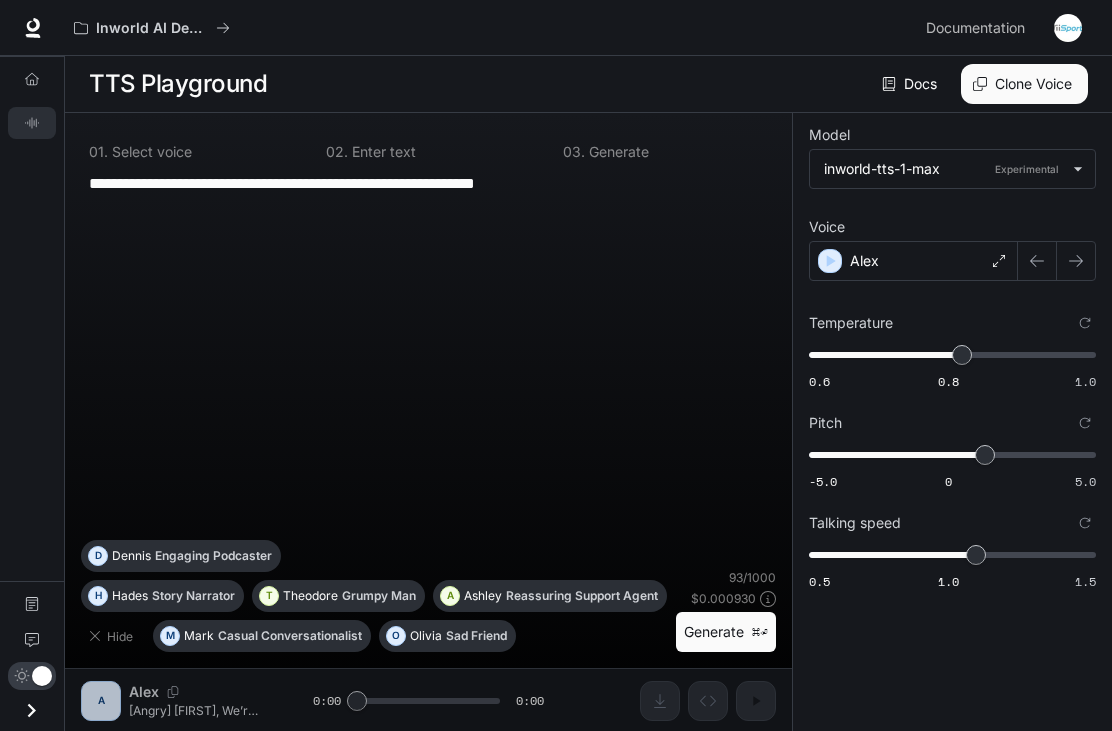 click on "**********" at bounding box center (428, 195) 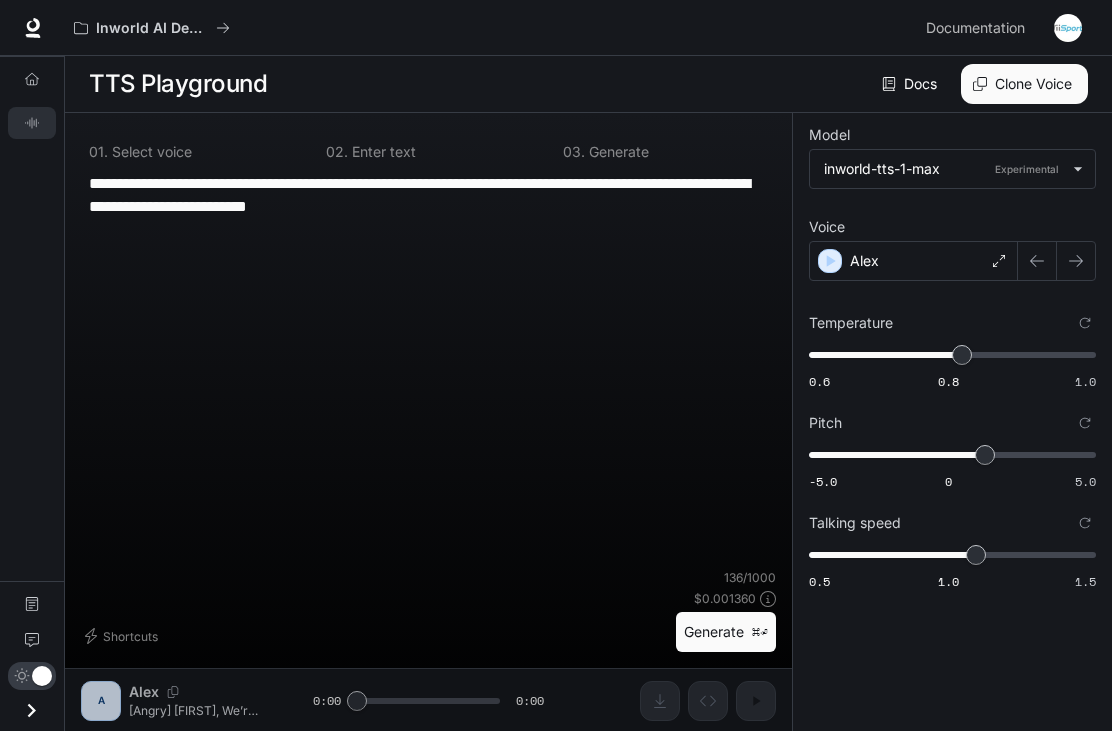 click on "**********" at bounding box center (428, 195) 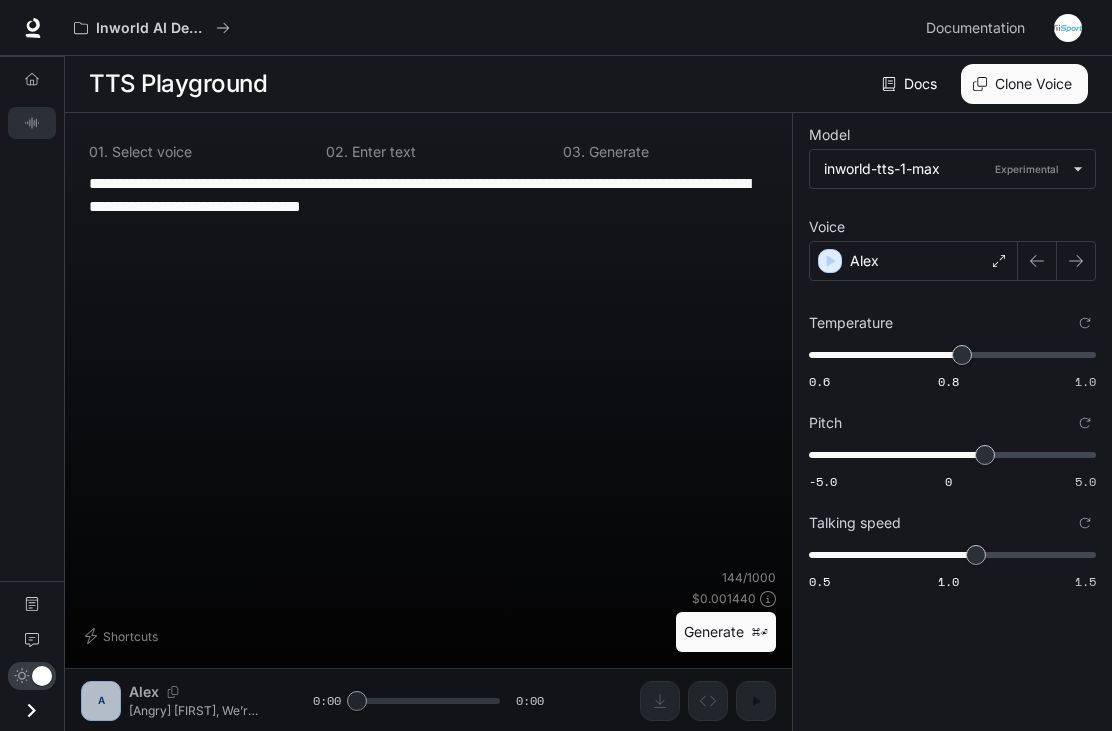 click on "**********" at bounding box center (428, 195) 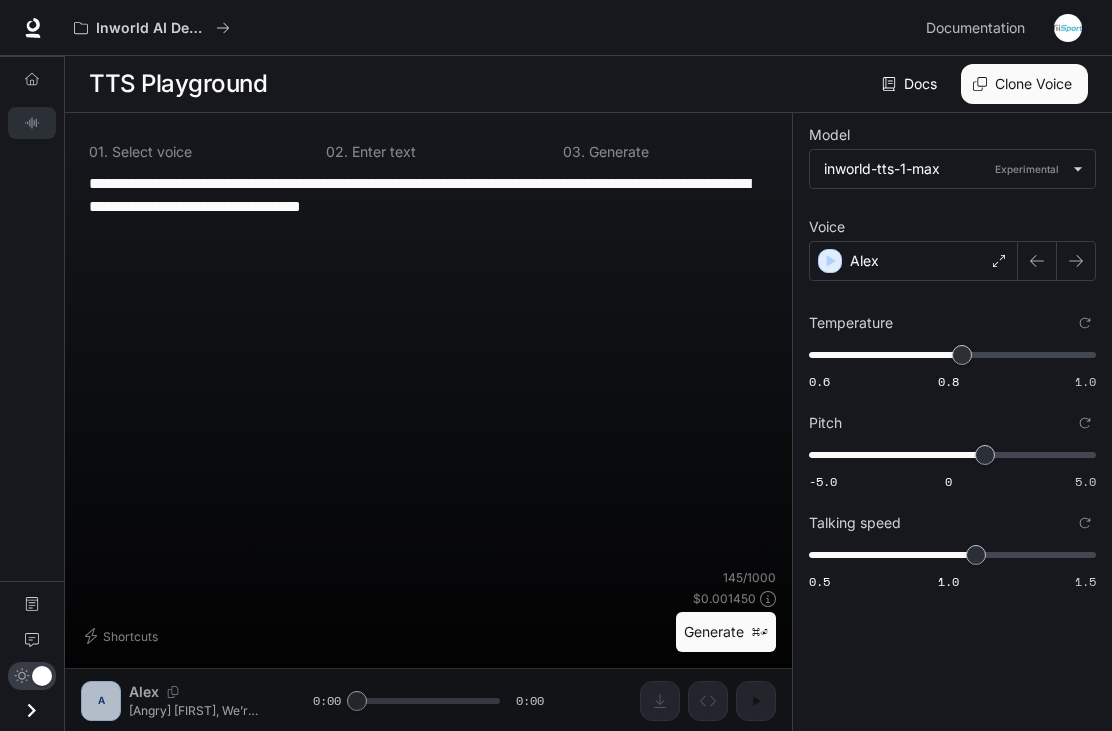 click on "**********" at bounding box center (428, 195) 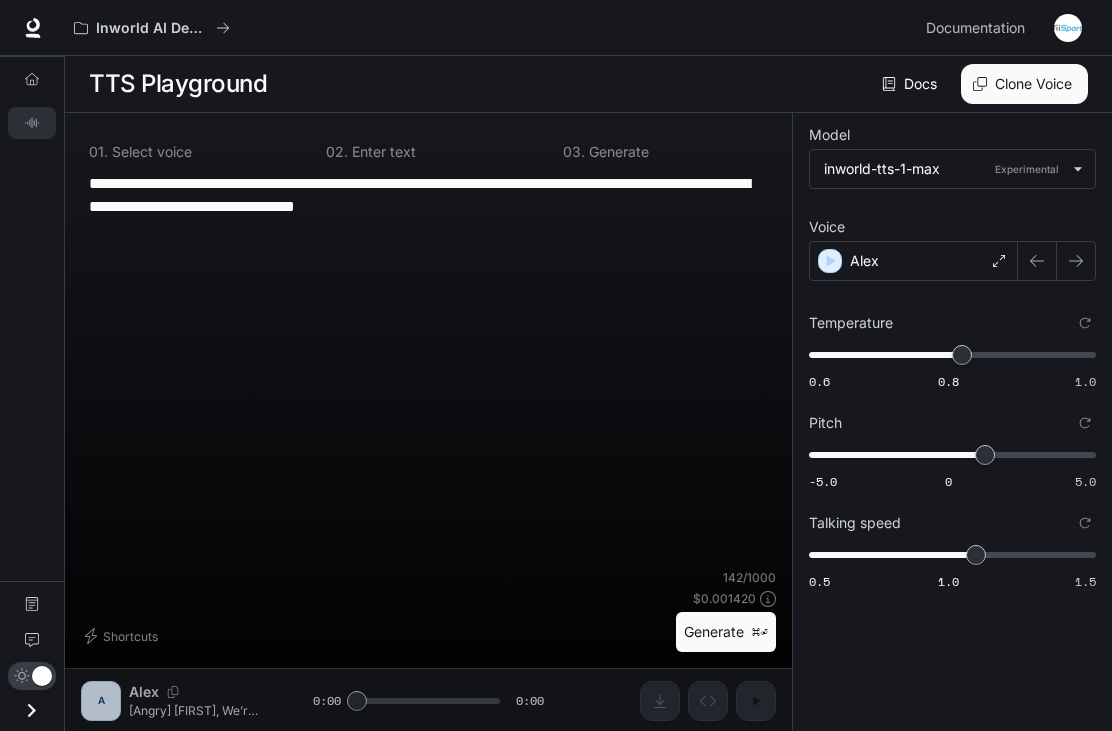 click on "**********" at bounding box center [428, 195] 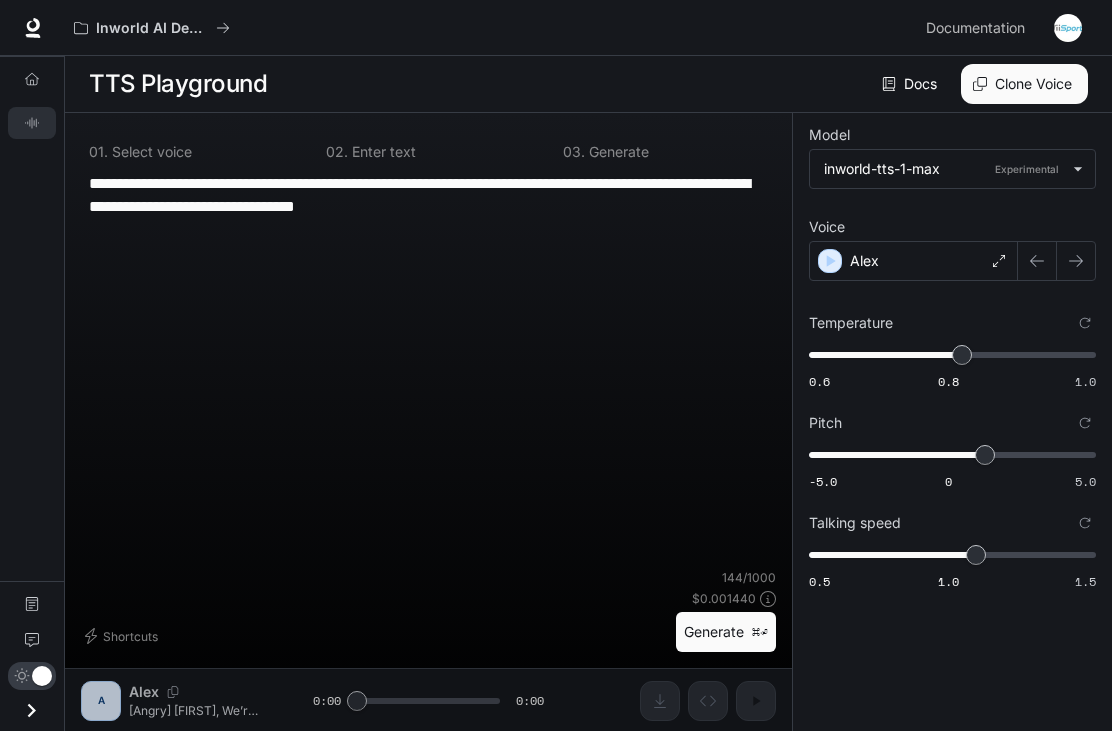 click on "**********" at bounding box center (428, 195) 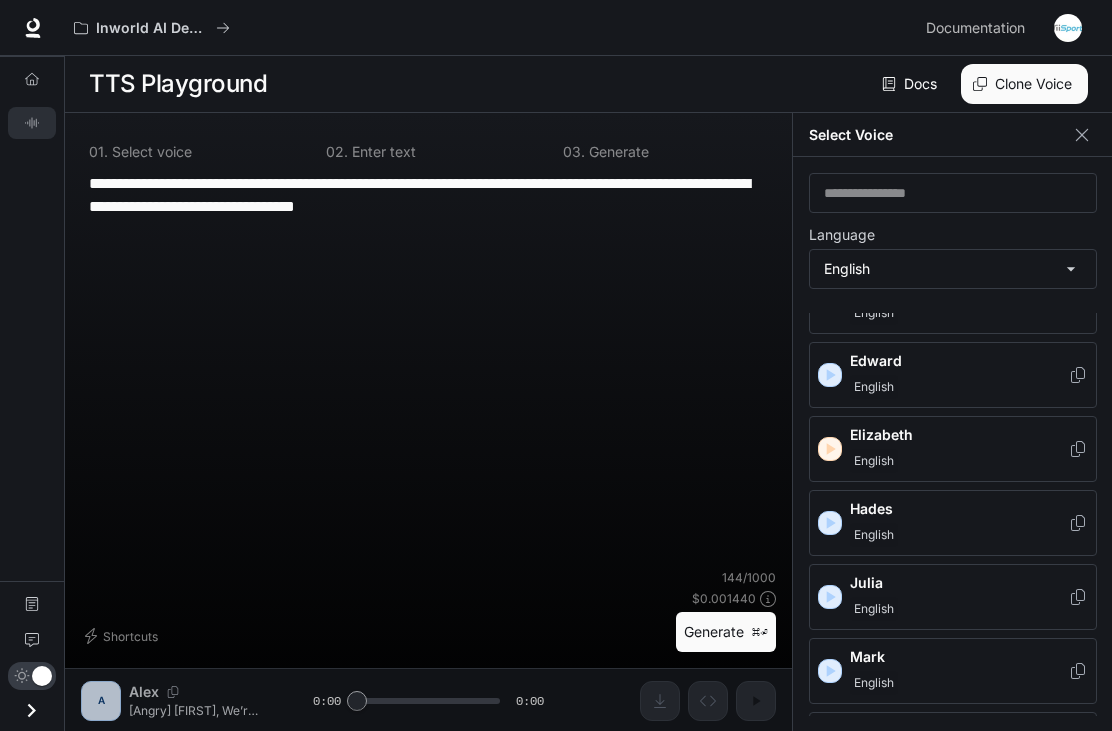 scroll, scrollTop: 468, scrollLeft: 0, axis: vertical 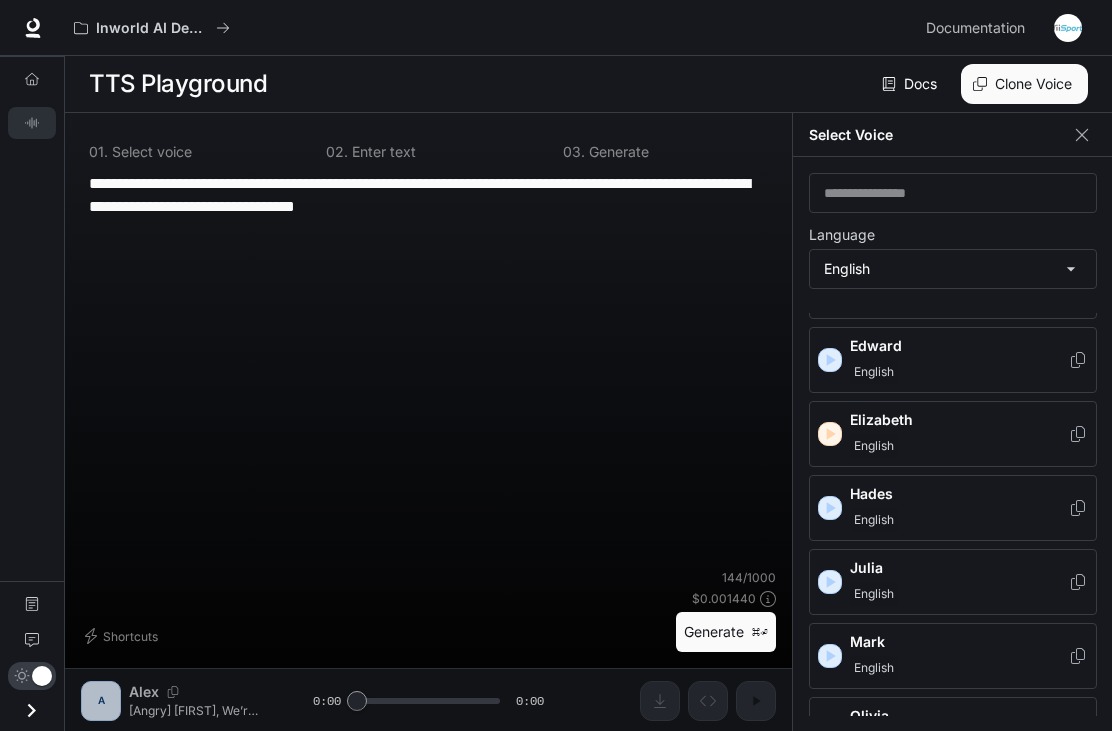 click on "English" at bounding box center (874, 594) 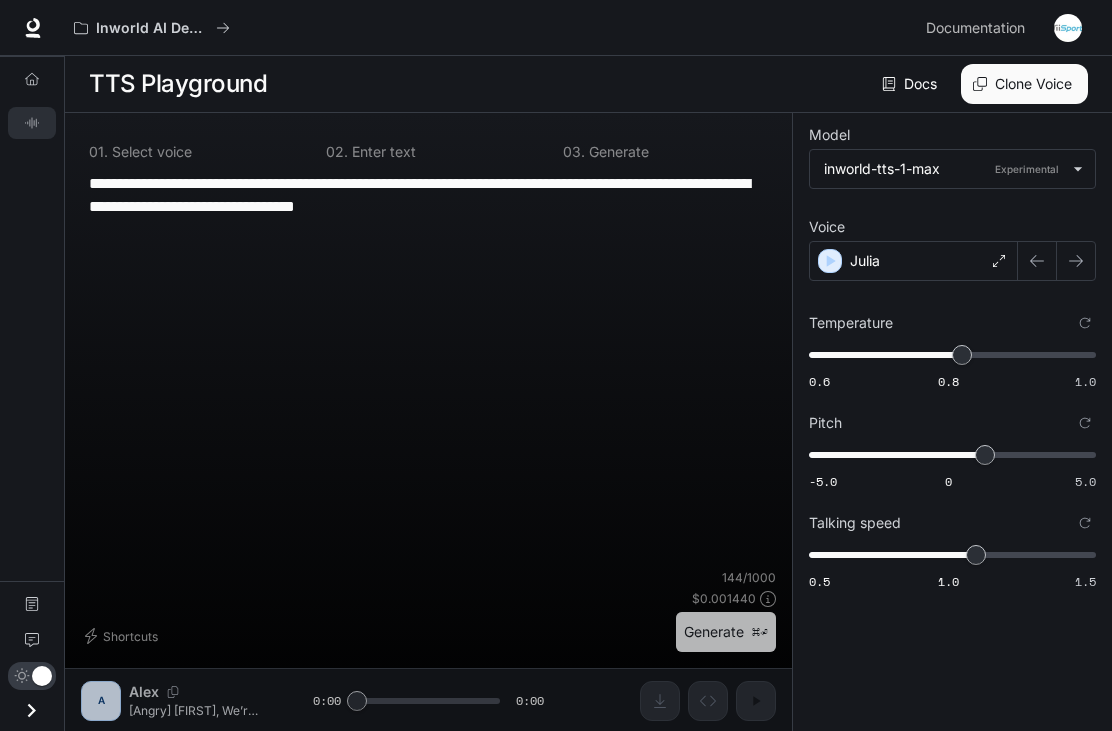 click on "Generate ⌘⏎" at bounding box center [726, 632] 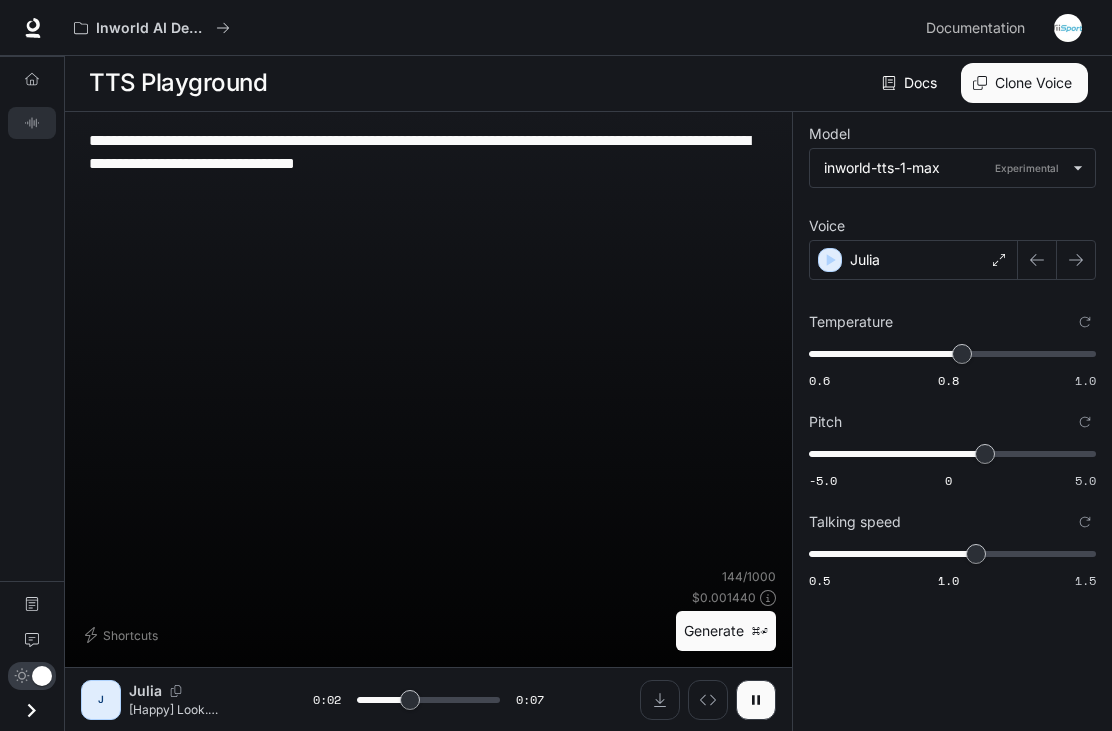 click 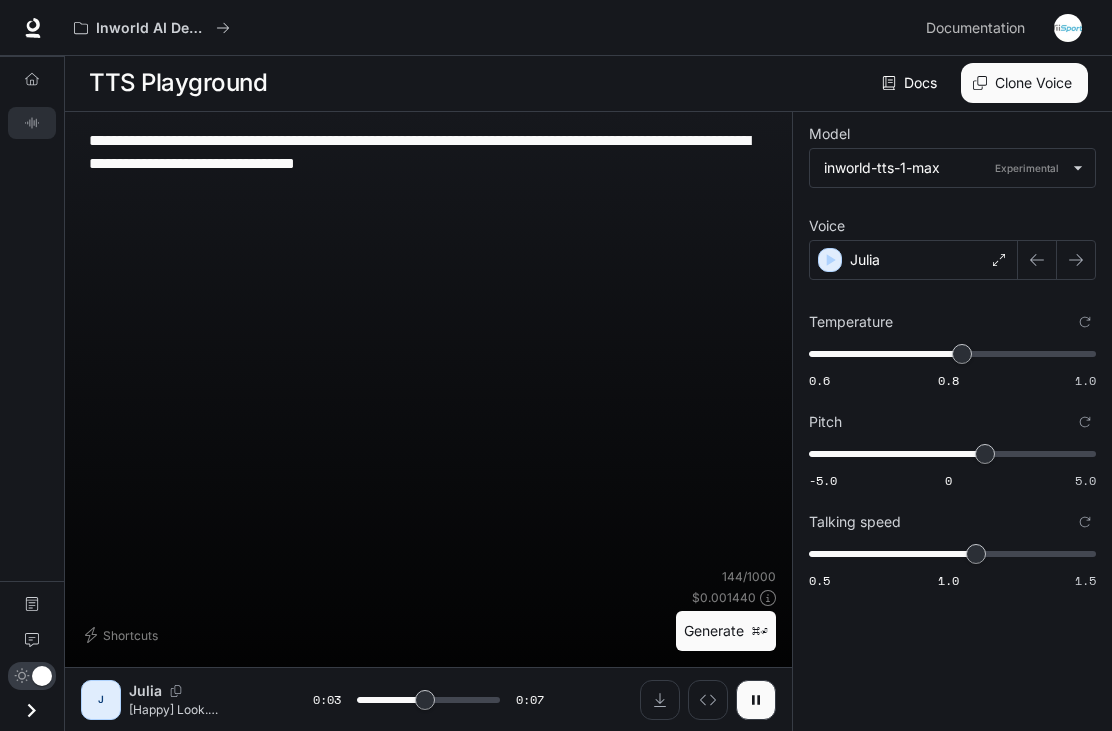 scroll, scrollTop: 65, scrollLeft: 0, axis: vertical 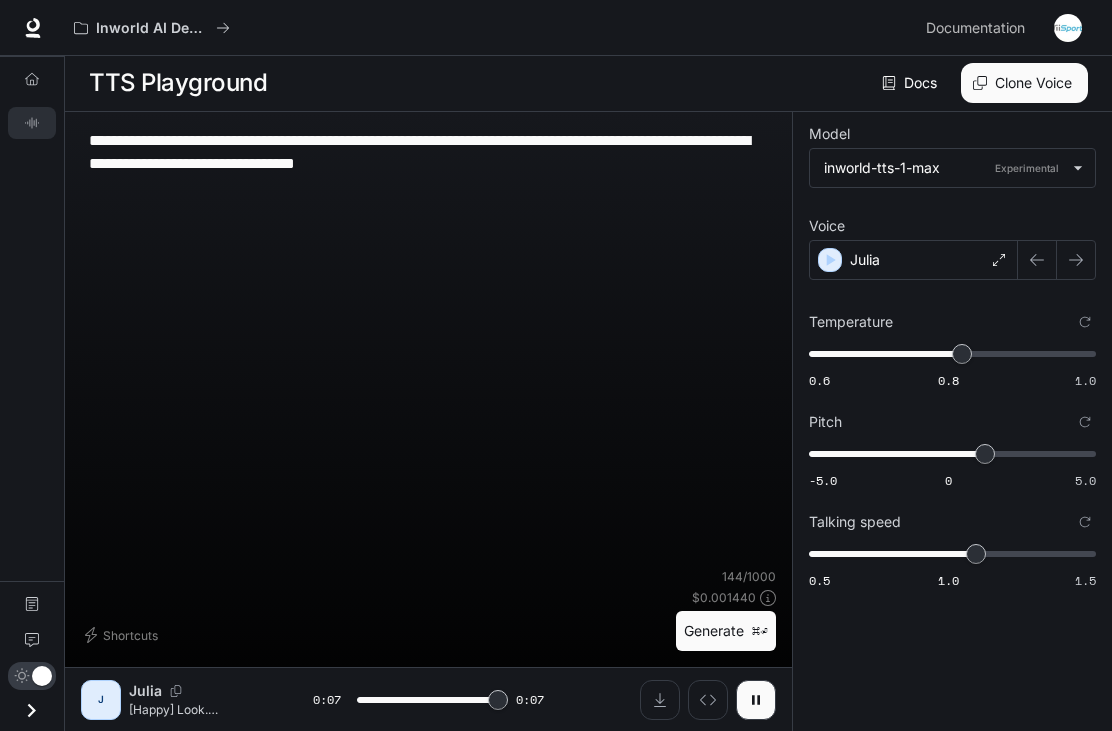 type on "*" 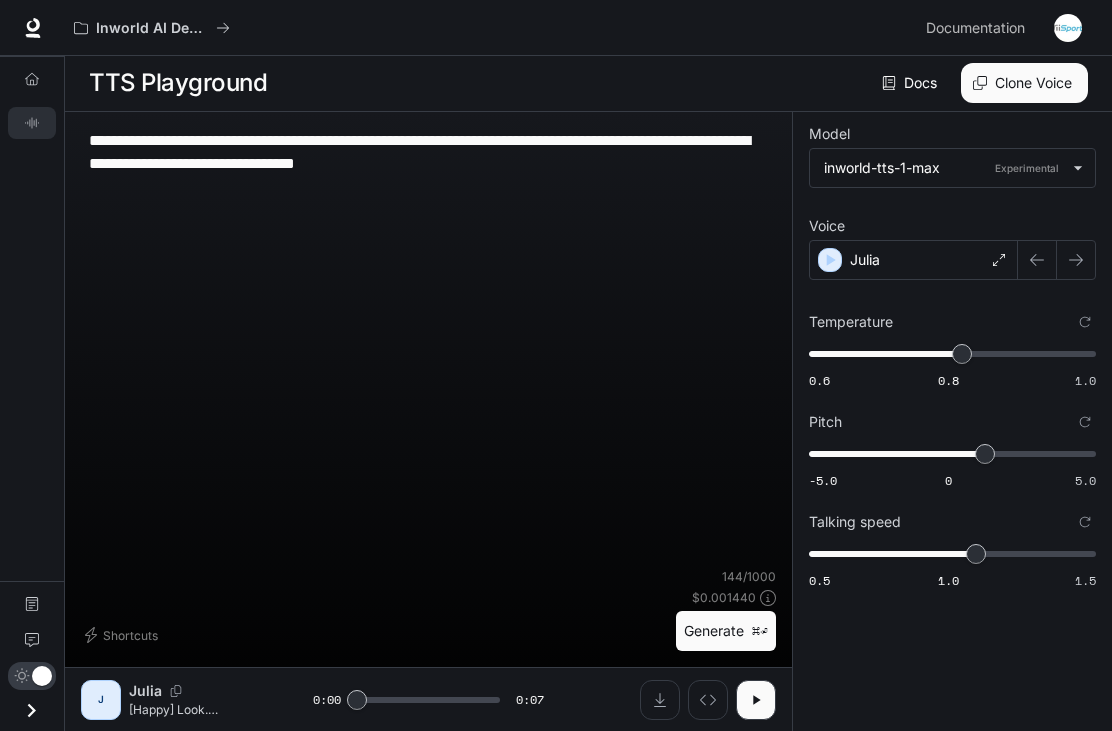 click on "**********" at bounding box center (428, 152) 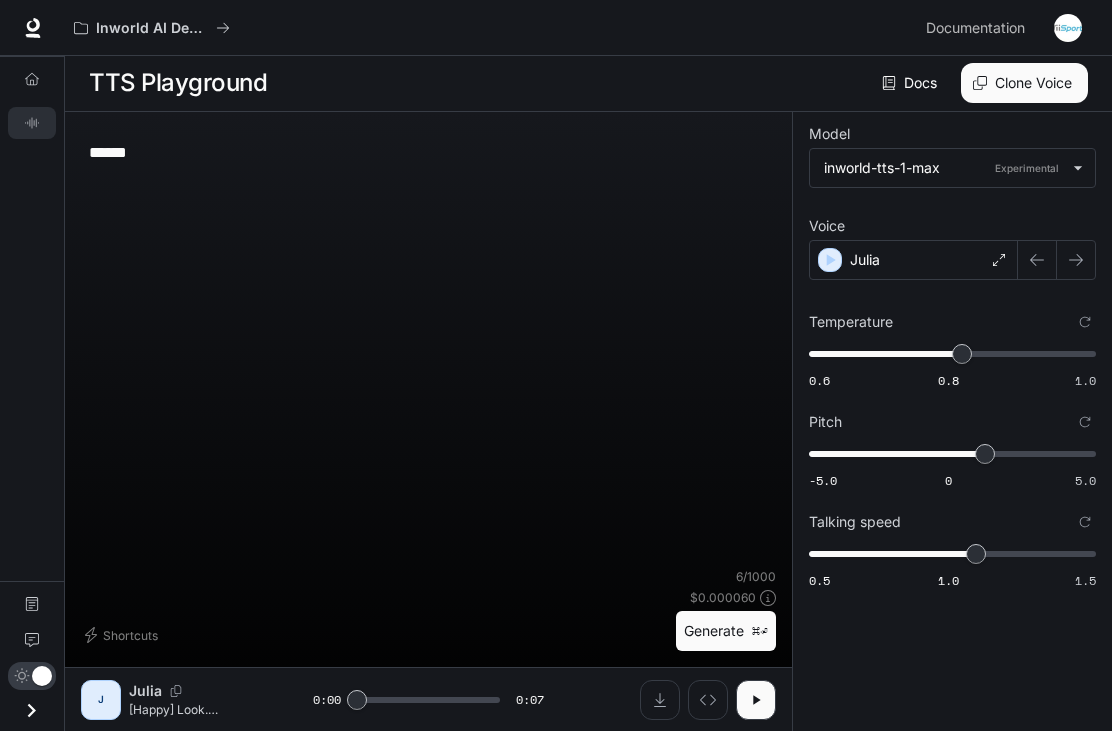 click on "****** * ​" at bounding box center [428, 348] 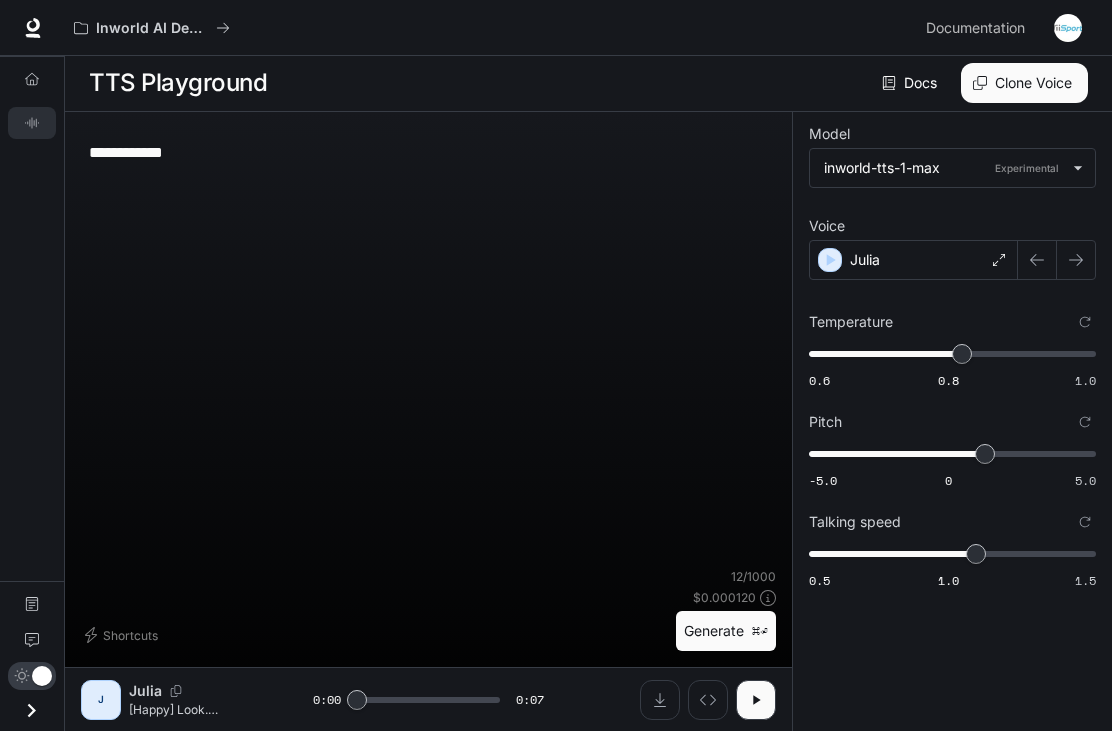 type on "**********" 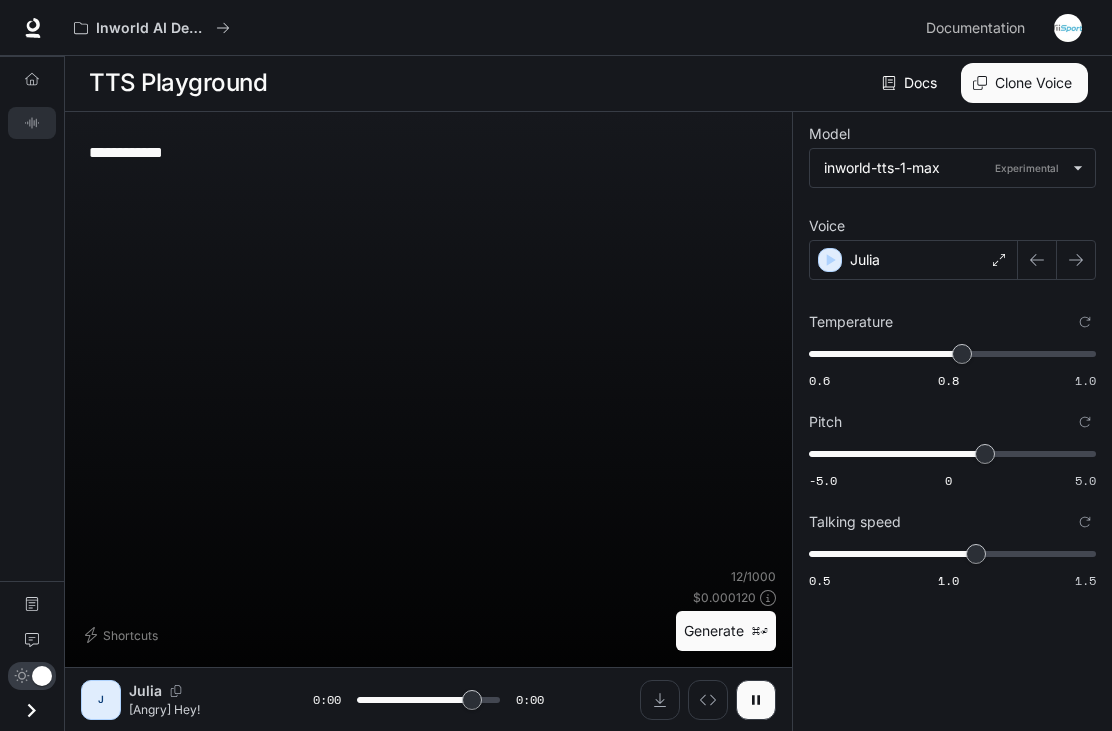 type on "*" 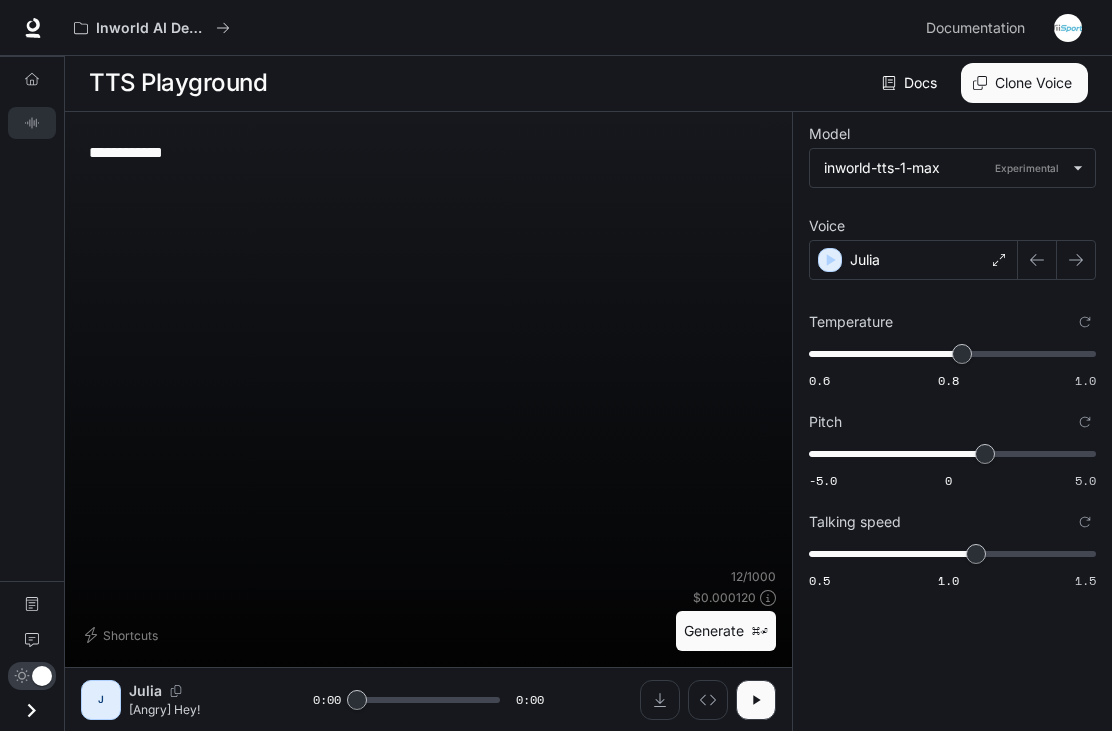 click at bounding box center [660, 700] 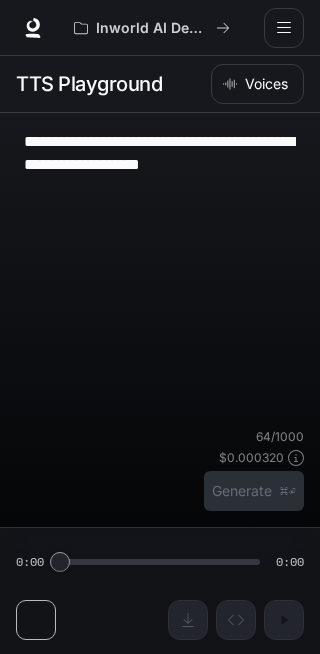 scroll, scrollTop: 1, scrollLeft: 0, axis: vertical 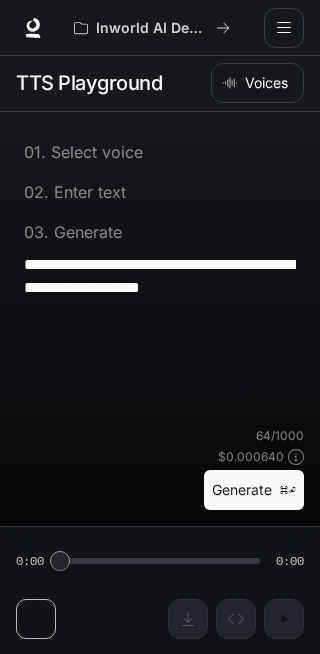 type on "**********" 